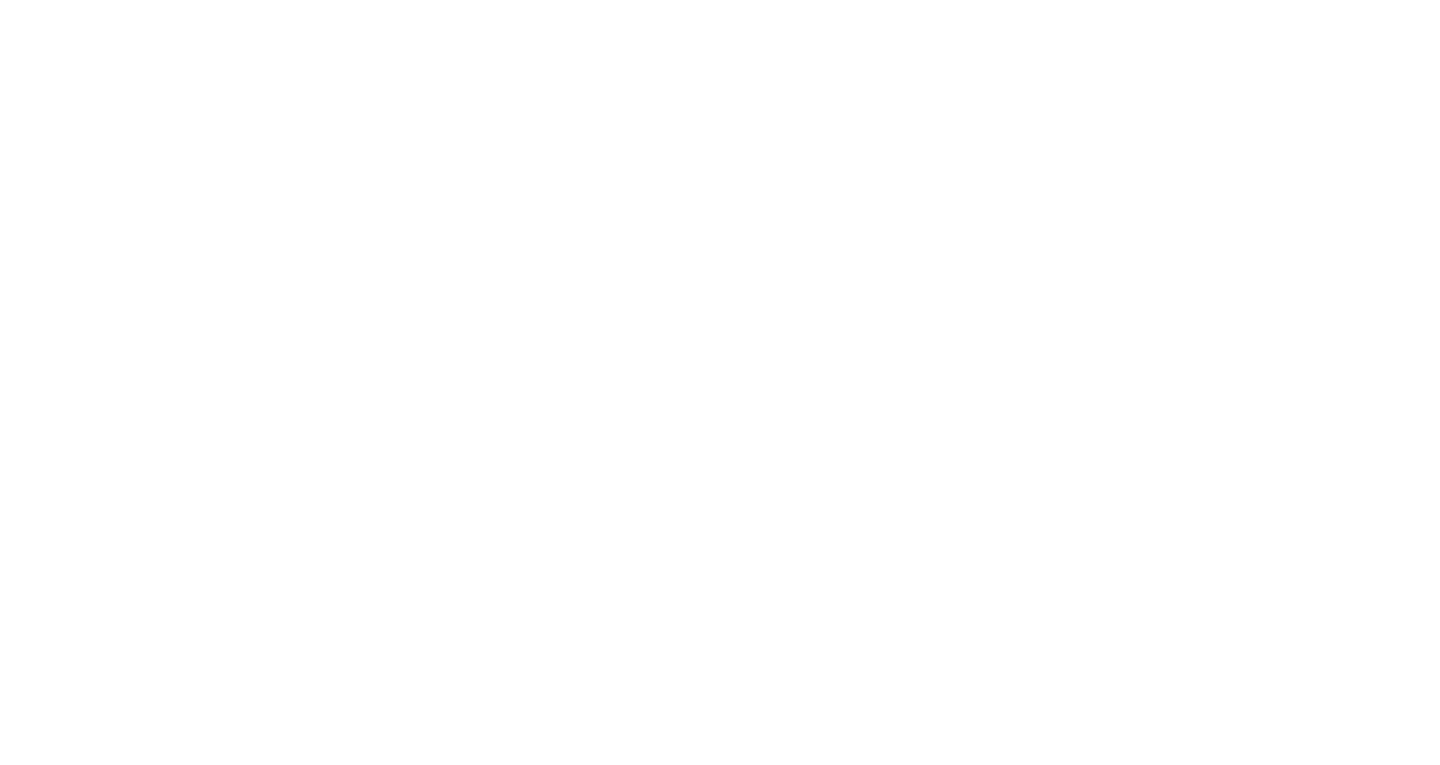 scroll, scrollTop: 0, scrollLeft: 0, axis: both 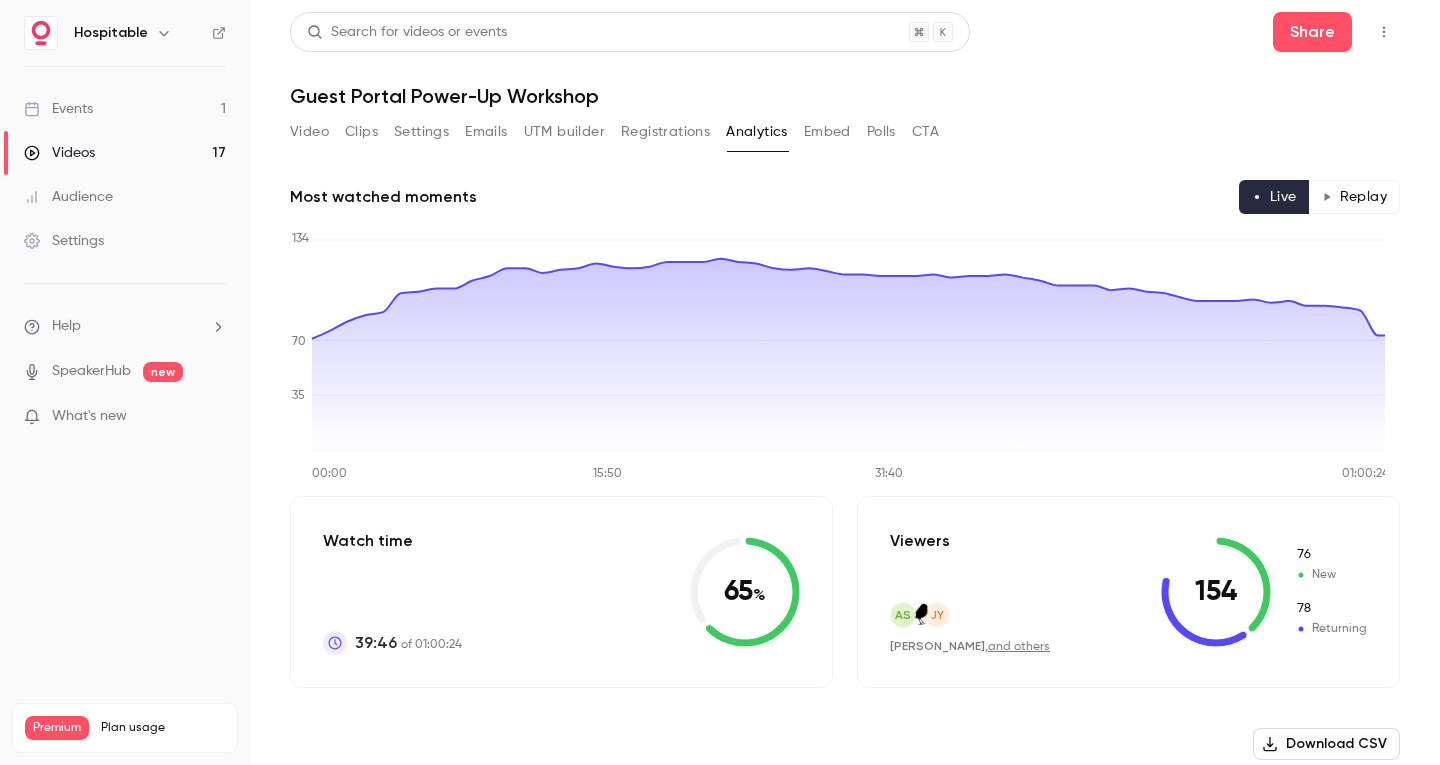 click at bounding box center [340, 789] 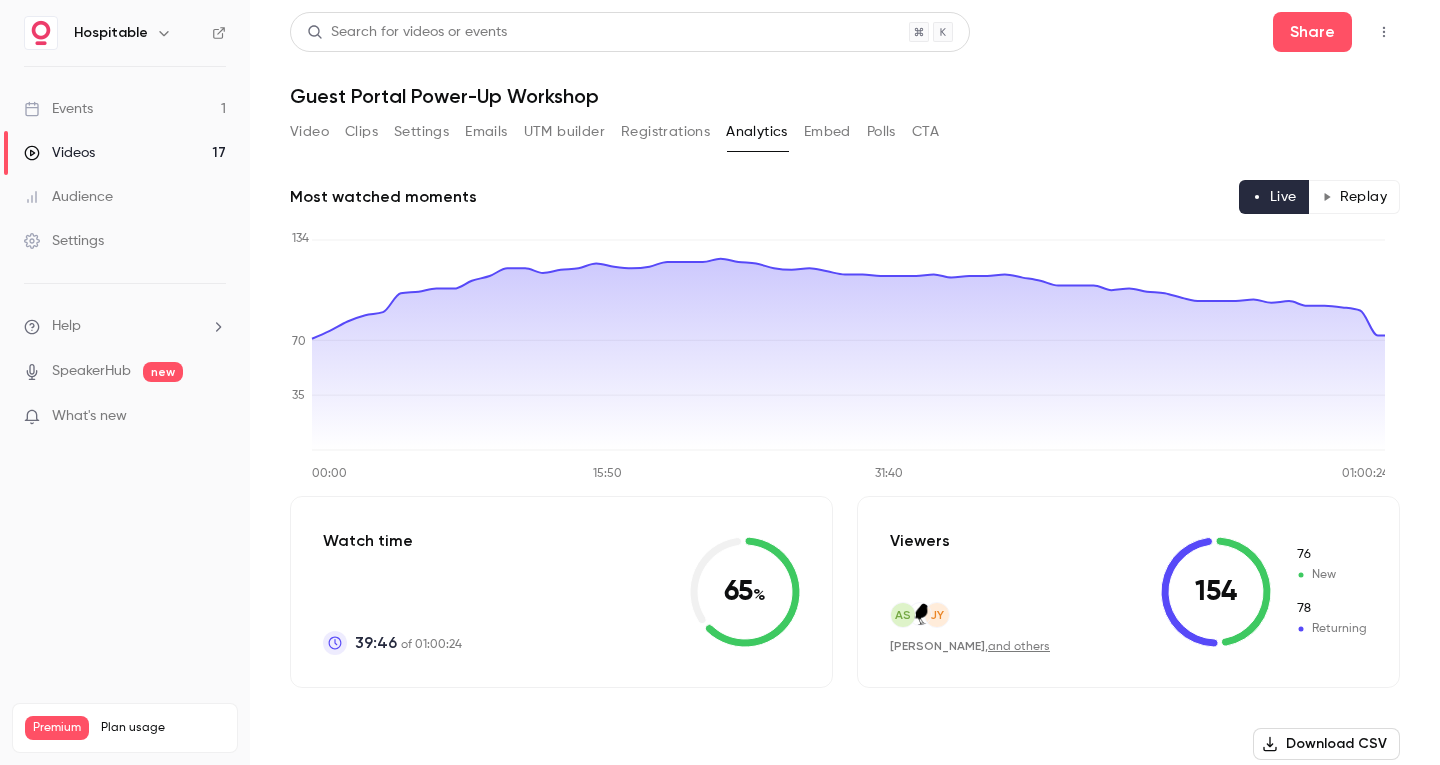 click on "Video" at bounding box center (309, 132) 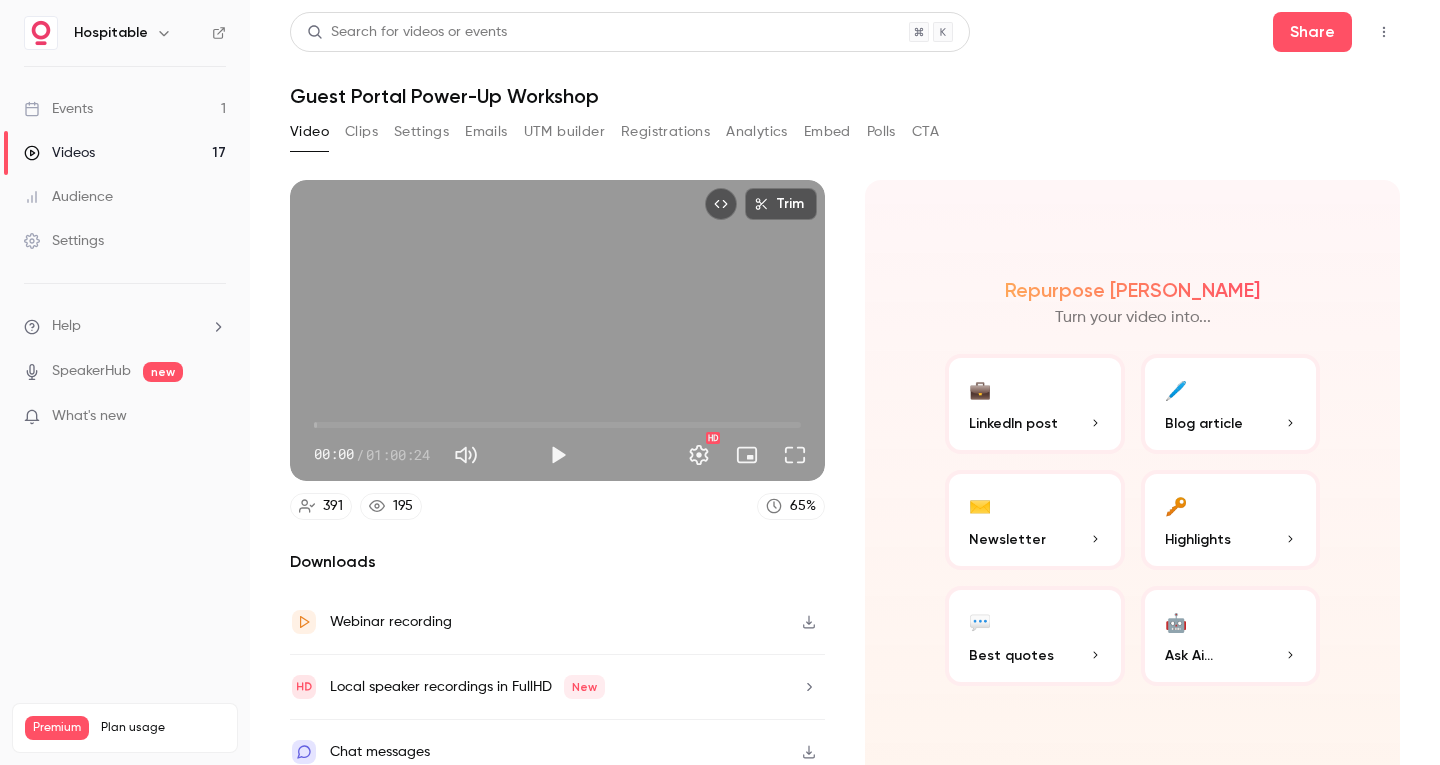 scroll, scrollTop: 14, scrollLeft: 0, axis: vertical 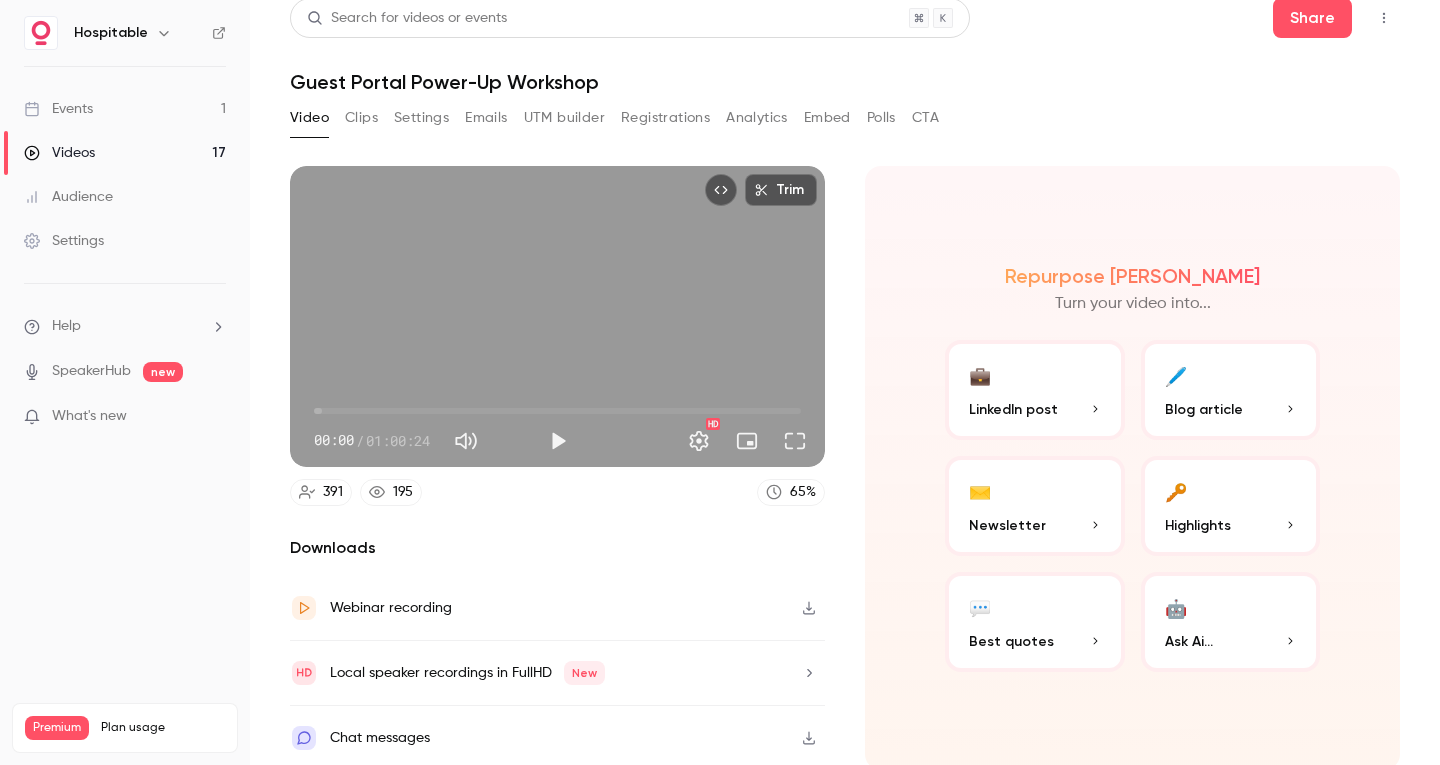 click 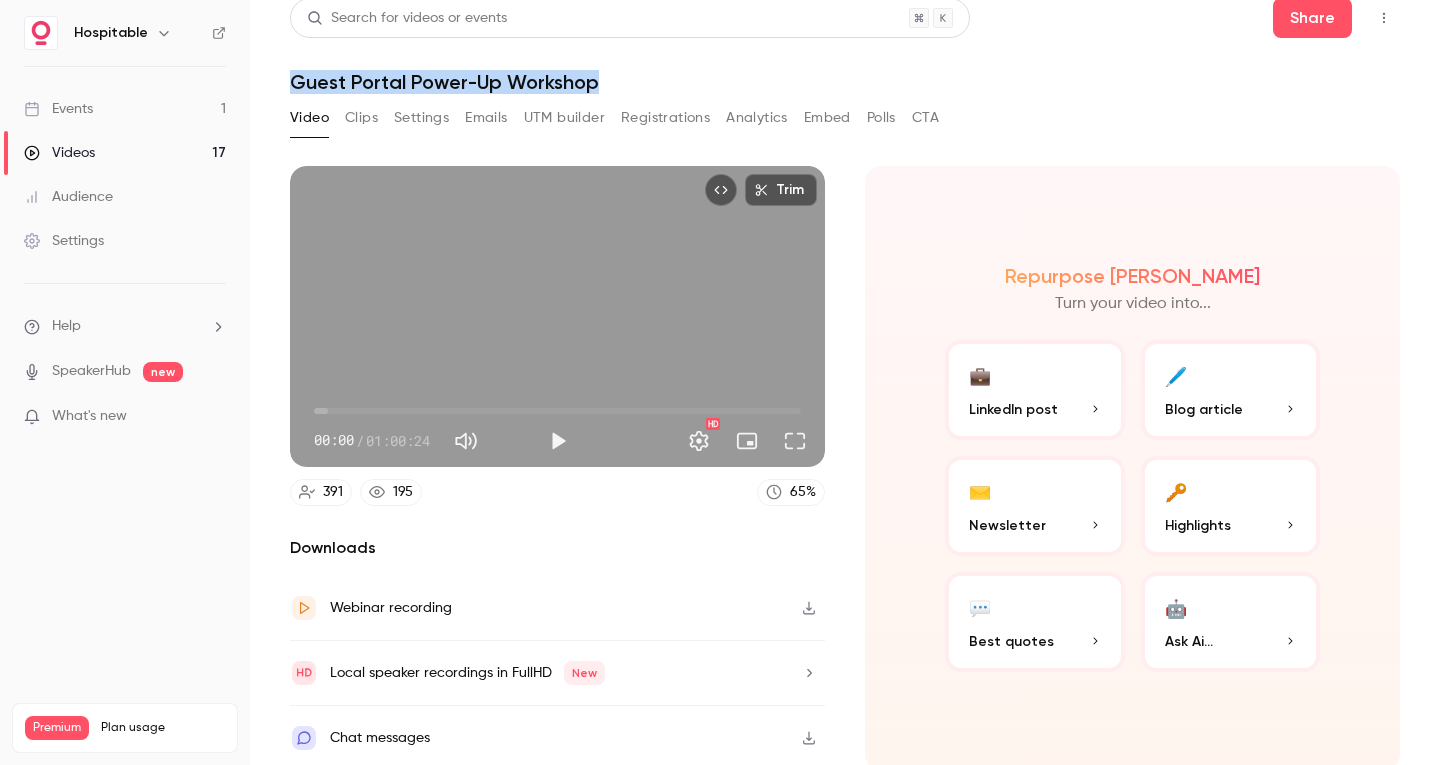 drag, startPoint x: 291, startPoint y: 82, endPoint x: 602, endPoint y: 96, distance: 311.31494 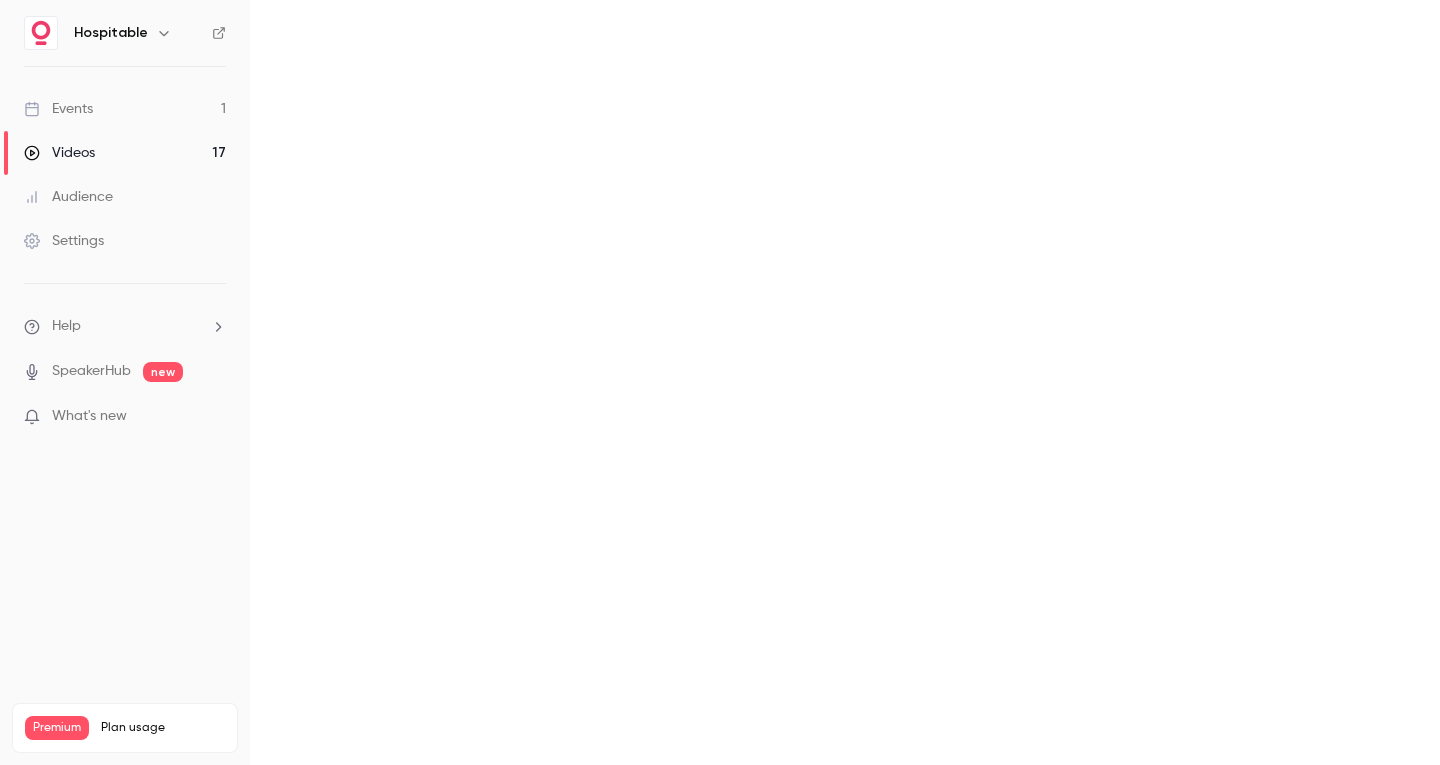 scroll, scrollTop: 0, scrollLeft: 0, axis: both 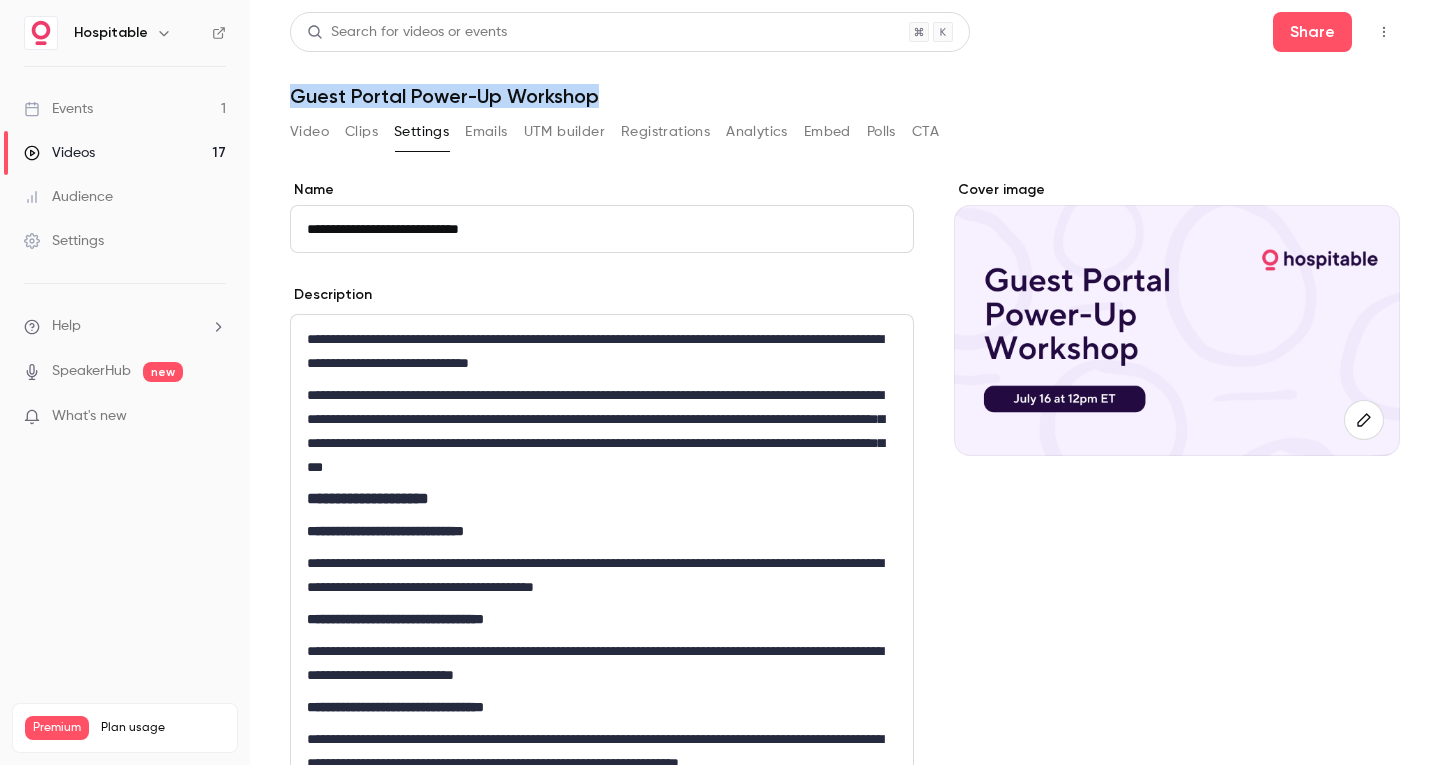 click on "**********" at bounding box center [602, 351] 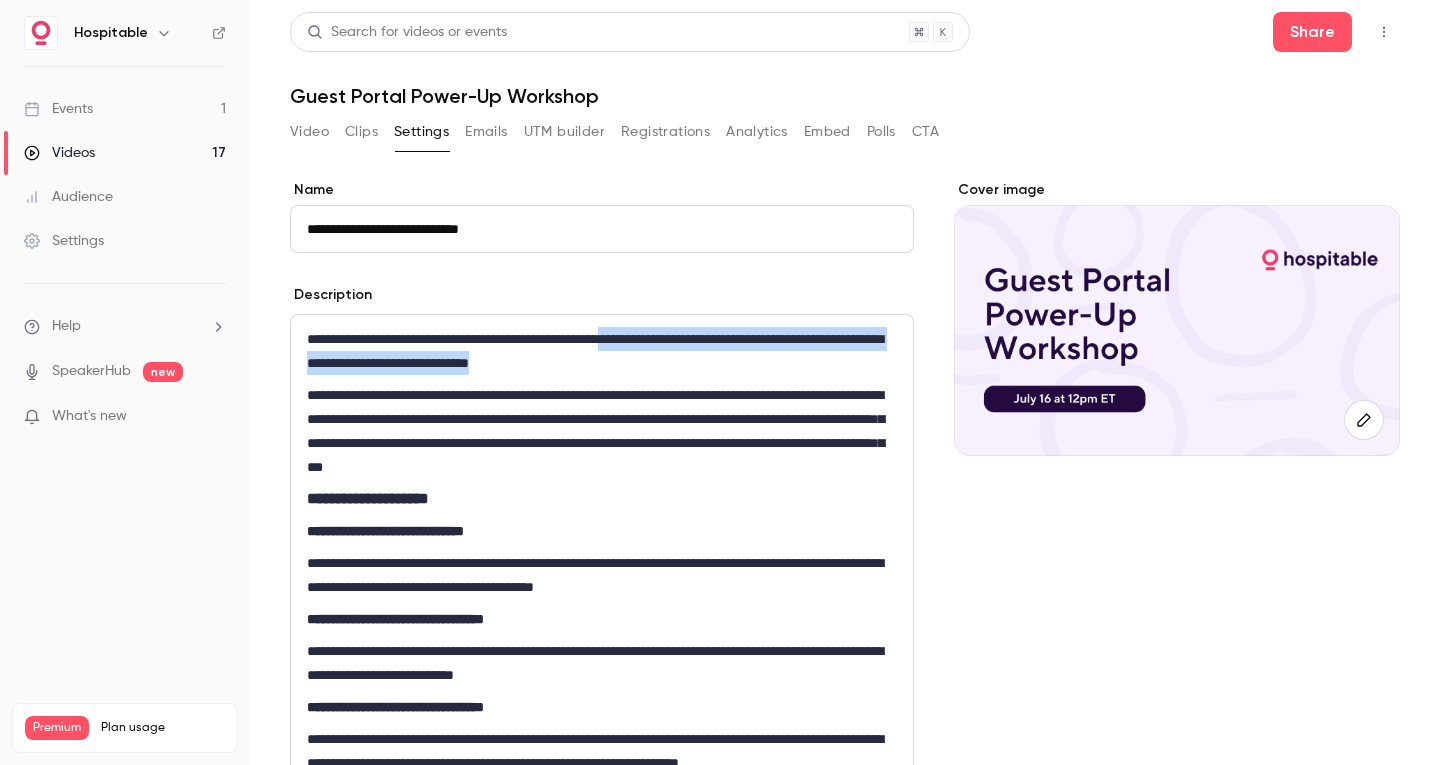 drag, startPoint x: 657, startPoint y: 342, endPoint x: 651, endPoint y: 362, distance: 20.880613 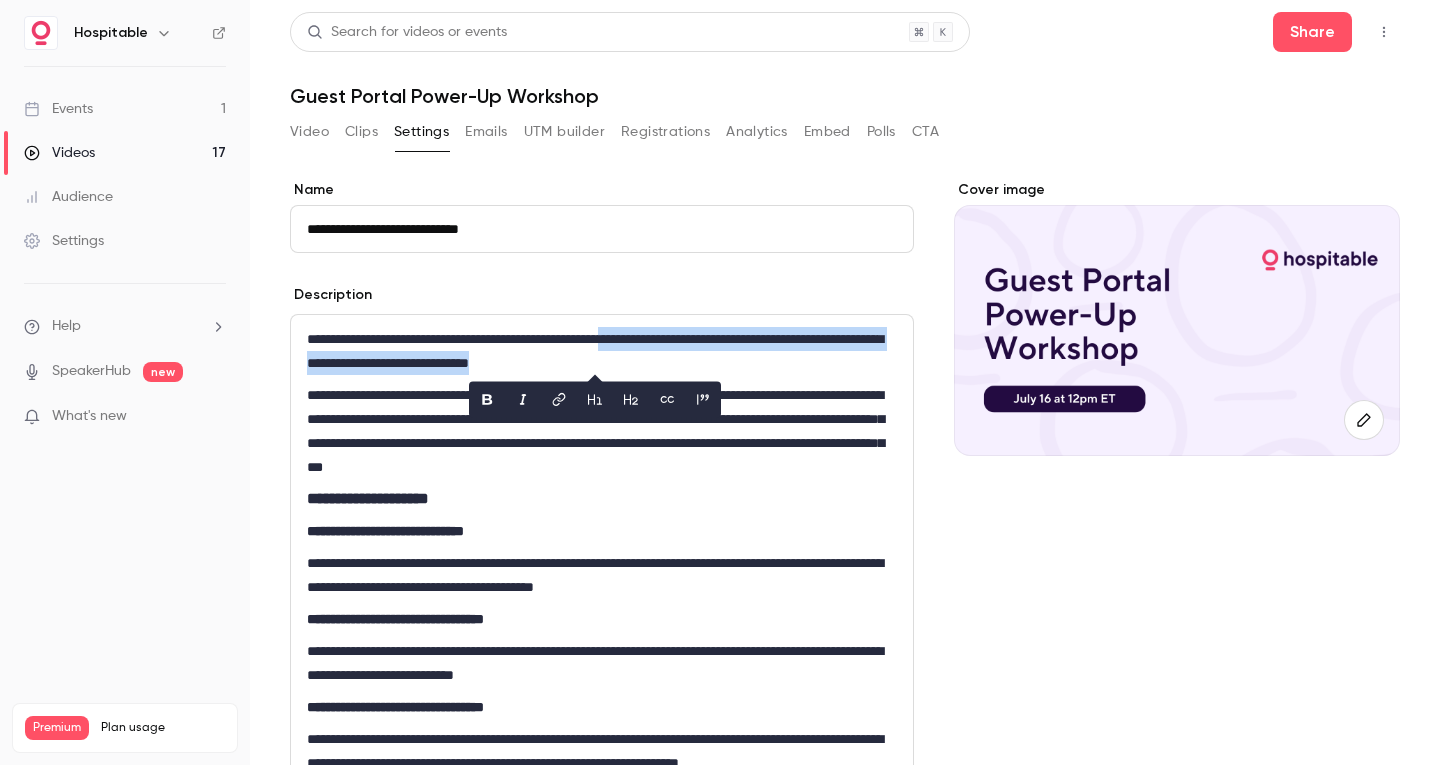copy on "**********" 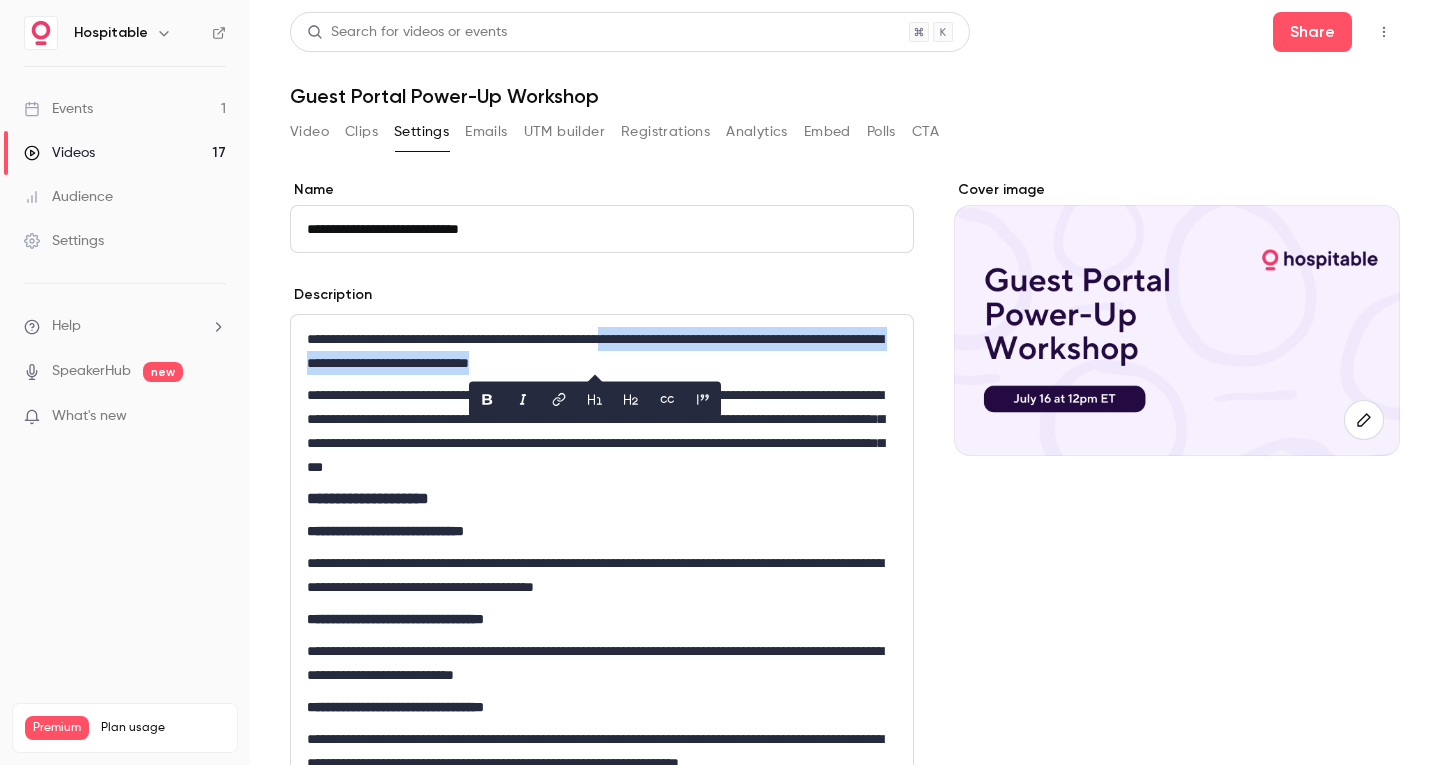 scroll, scrollTop: 200, scrollLeft: 0, axis: vertical 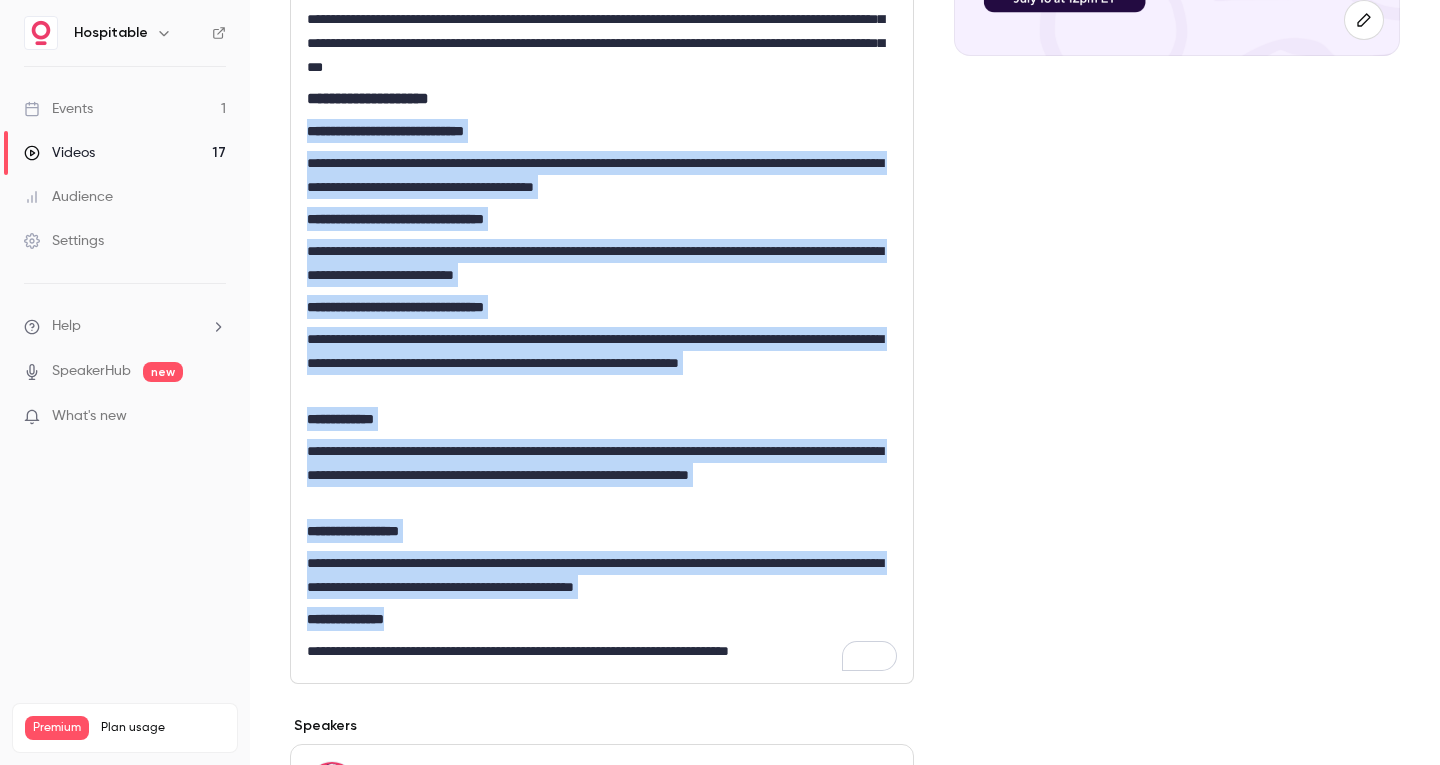 drag, startPoint x: 302, startPoint y: 227, endPoint x: 416, endPoint y: 600, distance: 390.03204 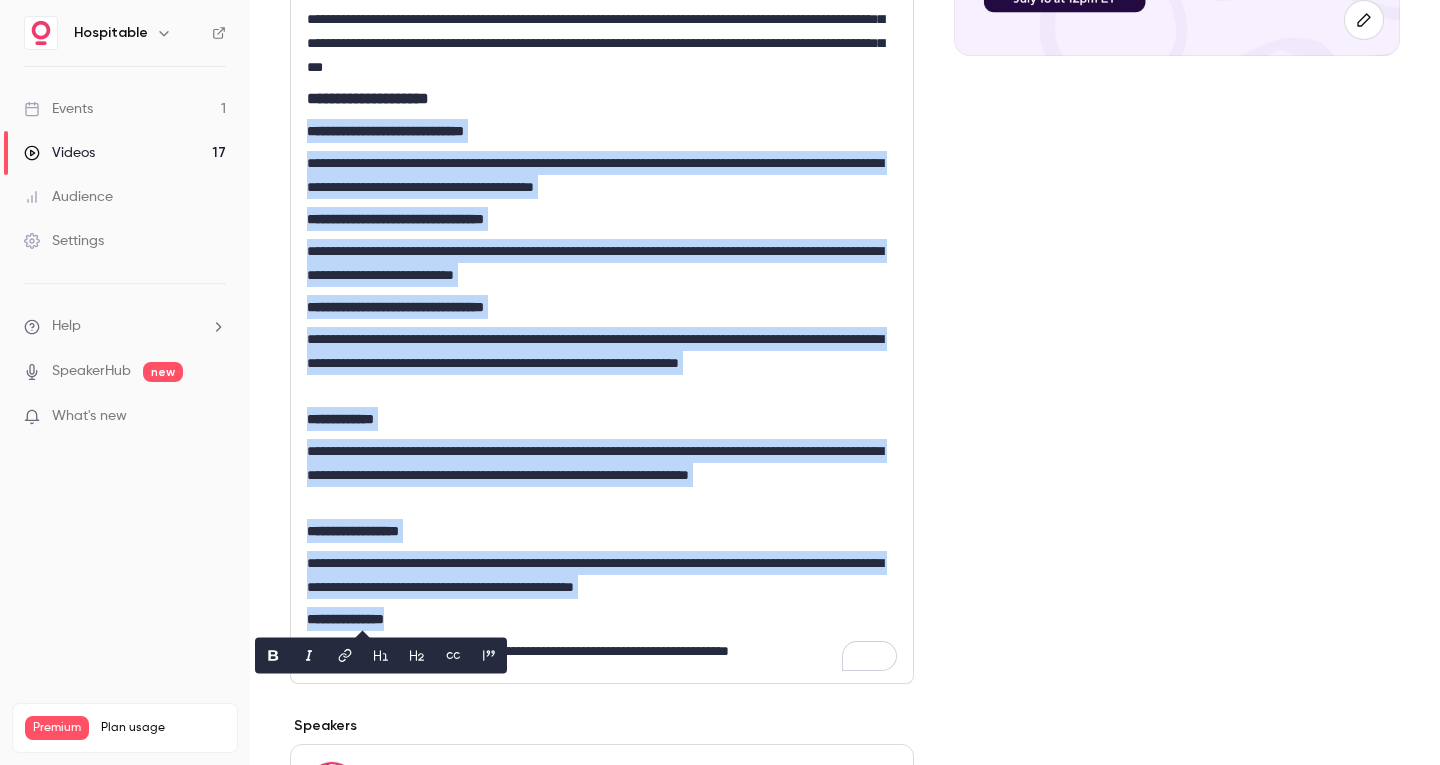 copy on "**********" 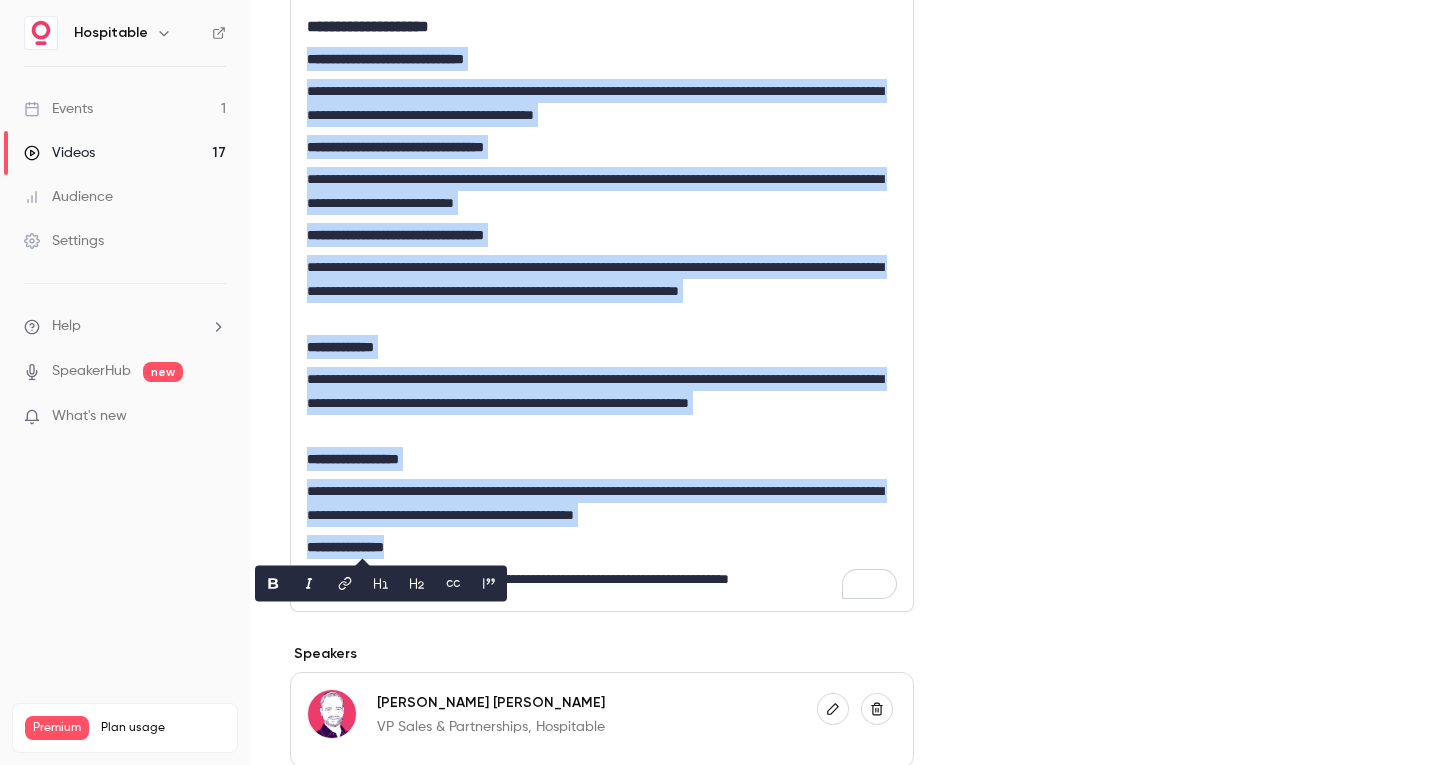 scroll, scrollTop: 597, scrollLeft: 0, axis: vertical 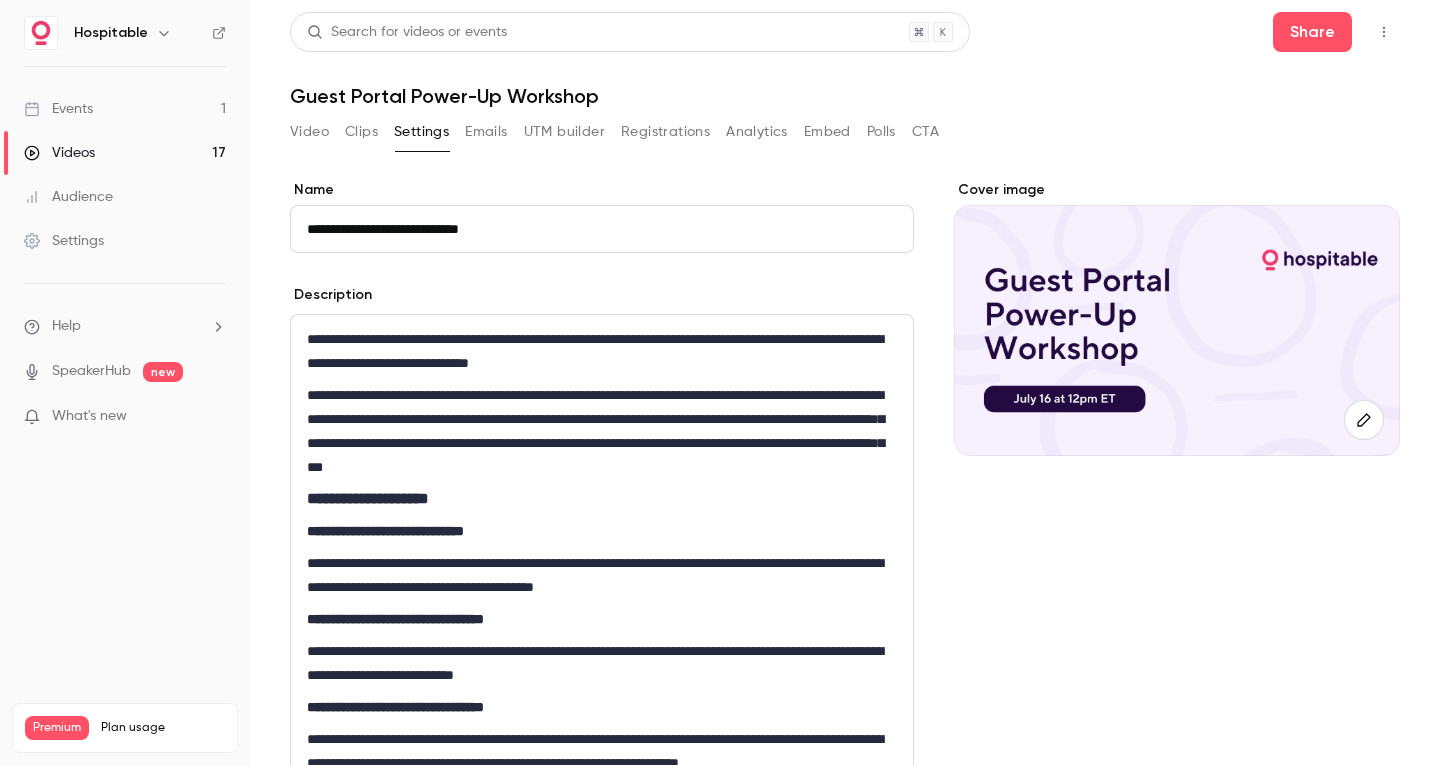 click on "Video Clips Settings Emails UTM builder Registrations Analytics Embed Polls CTA" at bounding box center [614, 132] 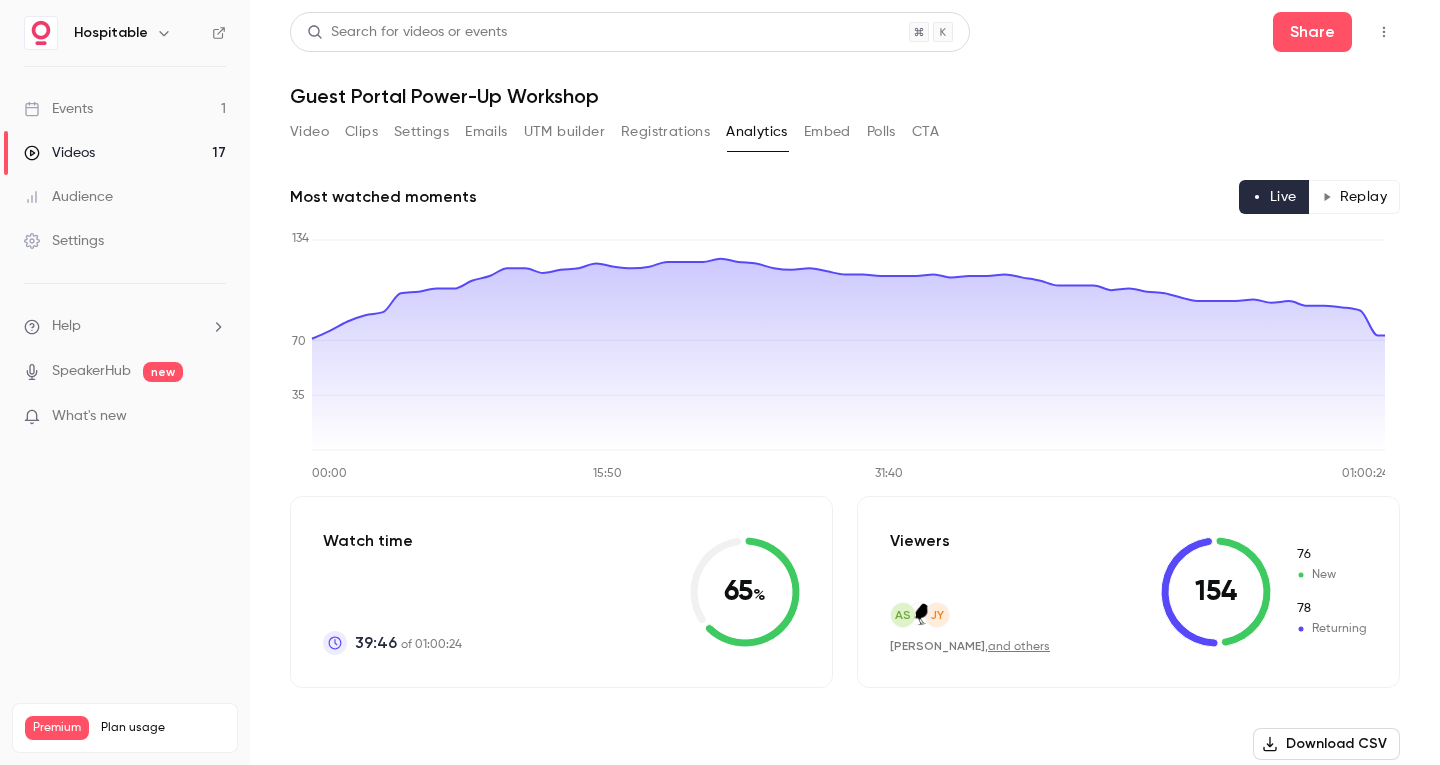 click on "Clips" at bounding box center [361, 132] 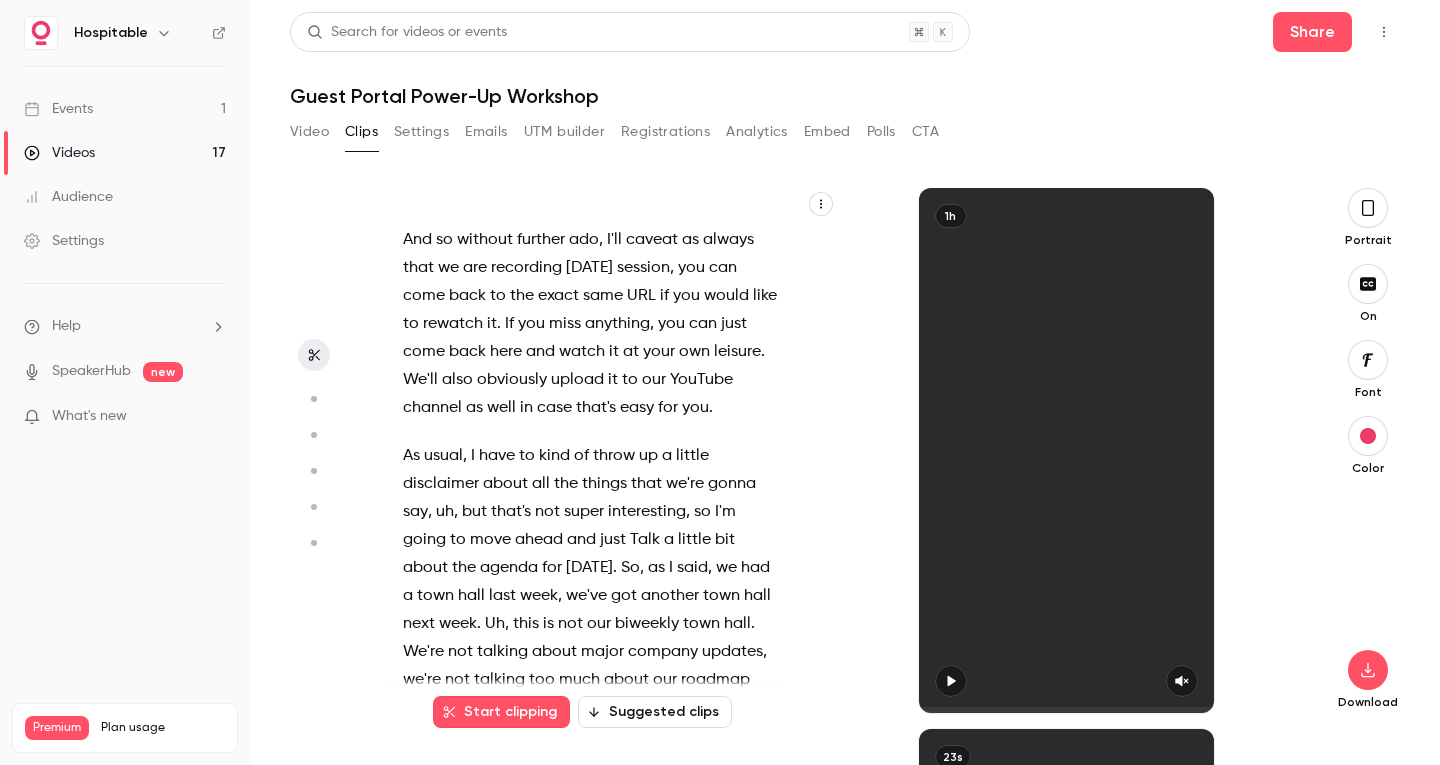 click on "Video" at bounding box center (309, 132) 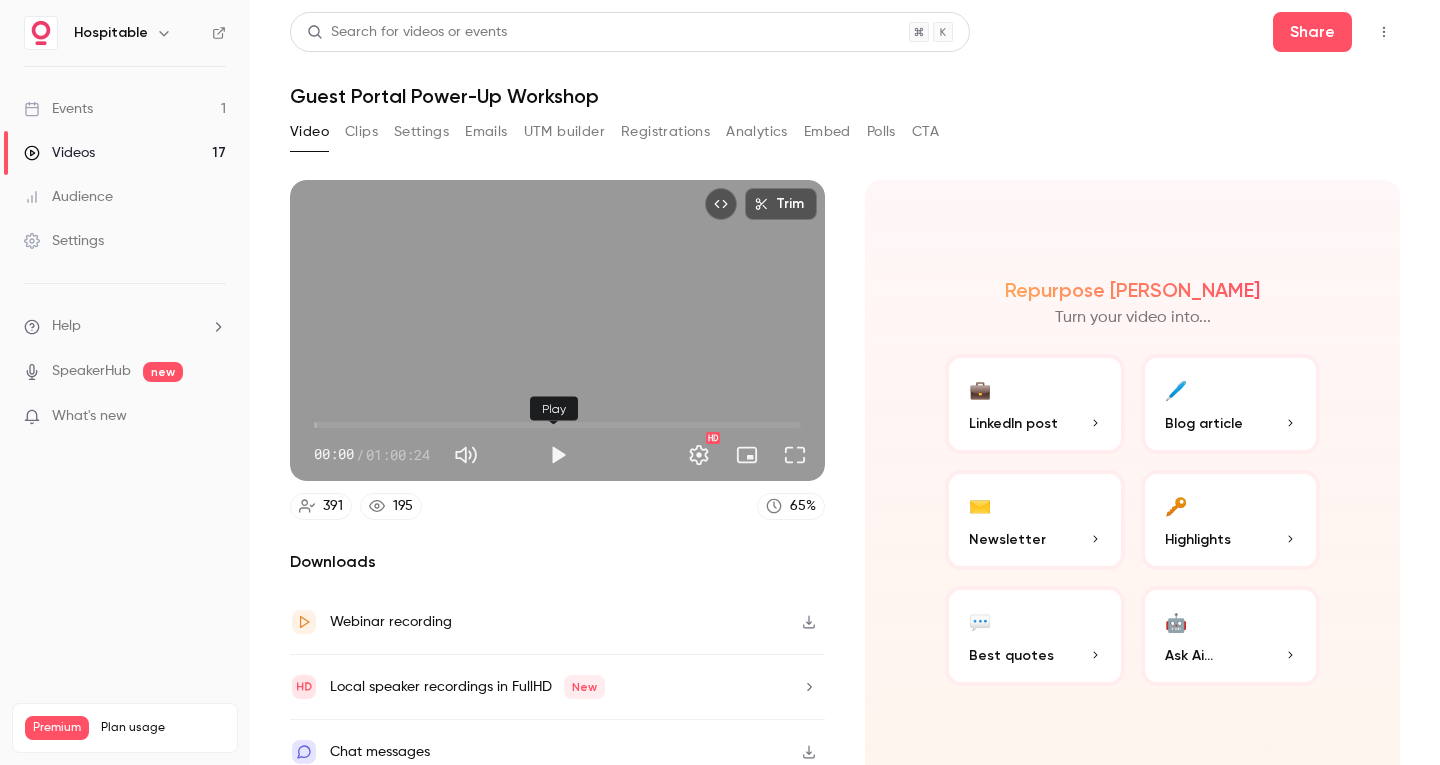 click at bounding box center (558, 455) 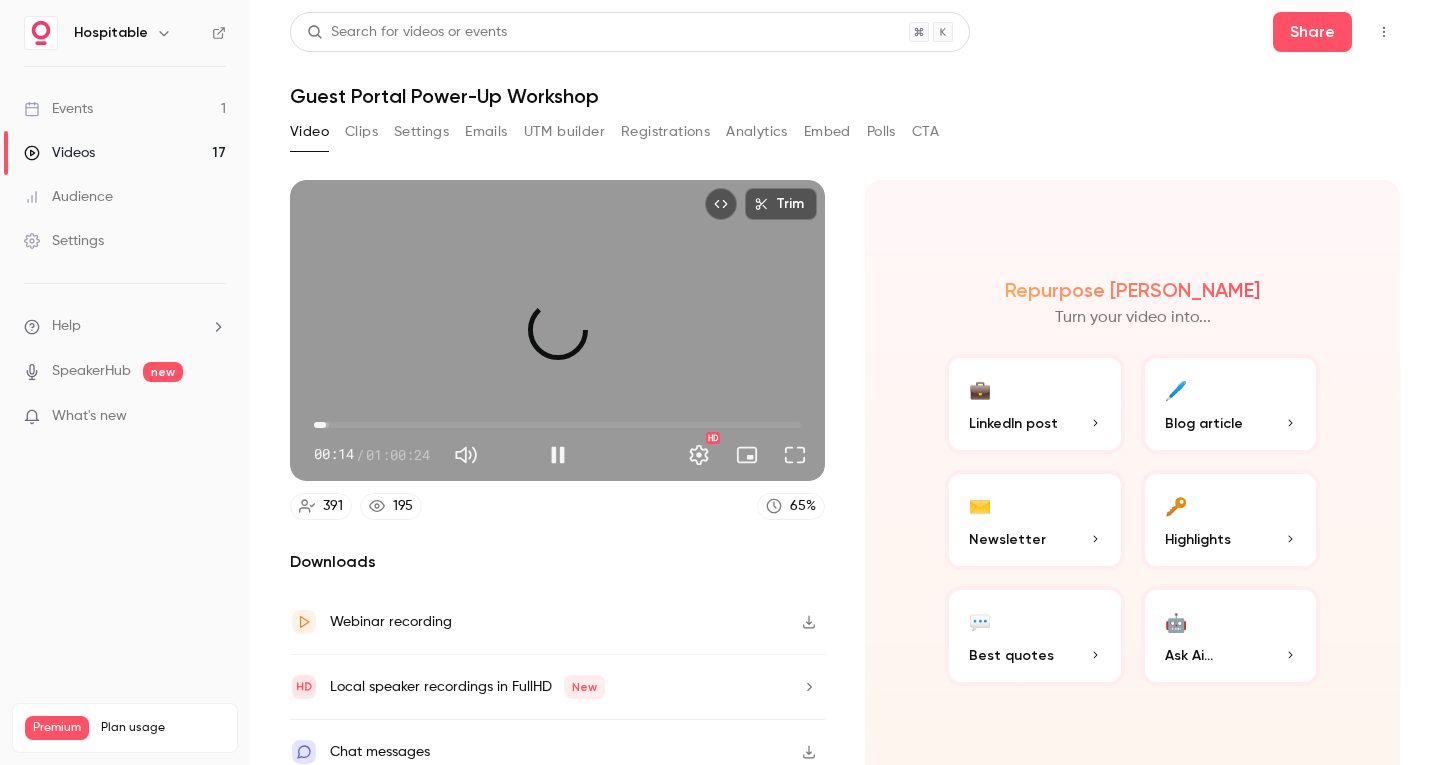 click on "01:30" at bounding box center (557, 425) 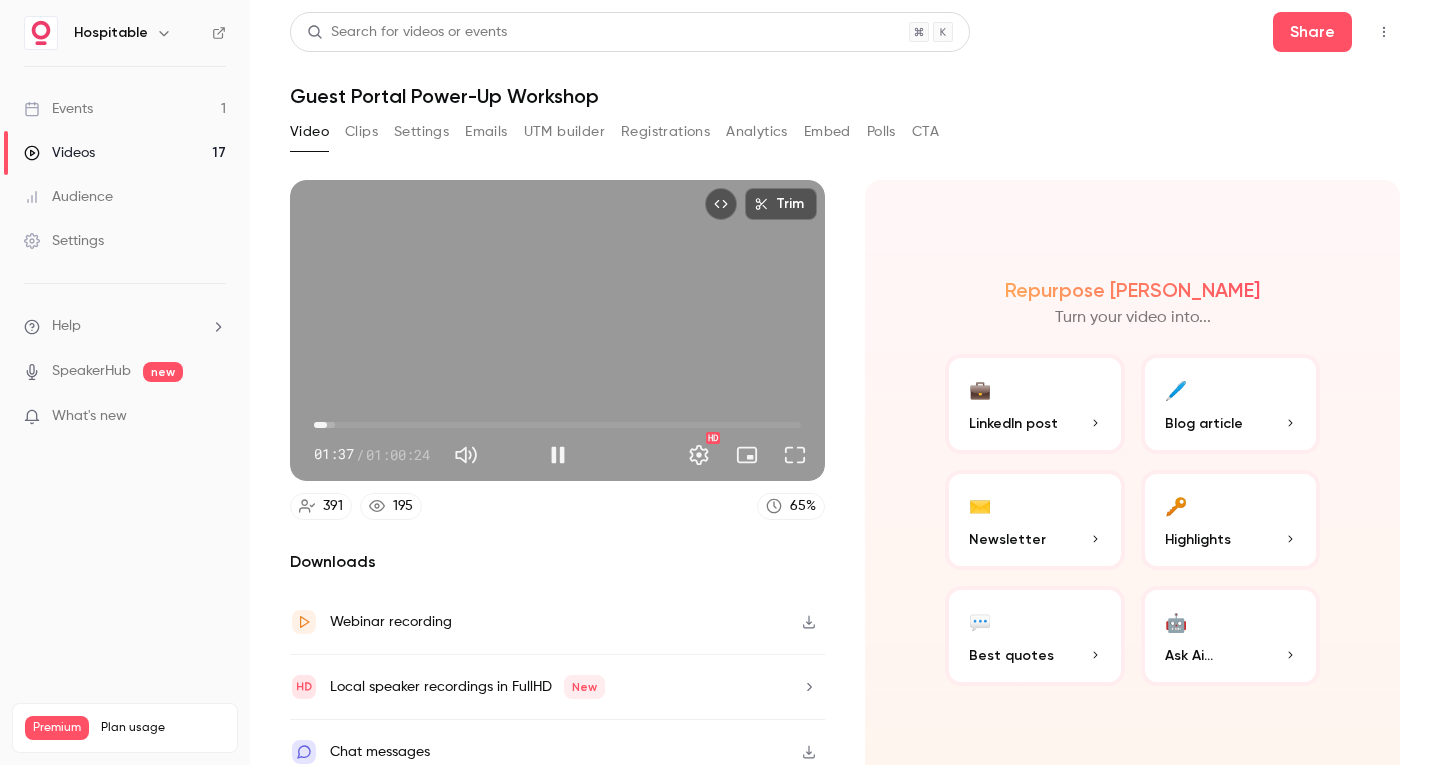 click on "01:37" at bounding box center (327, 425) 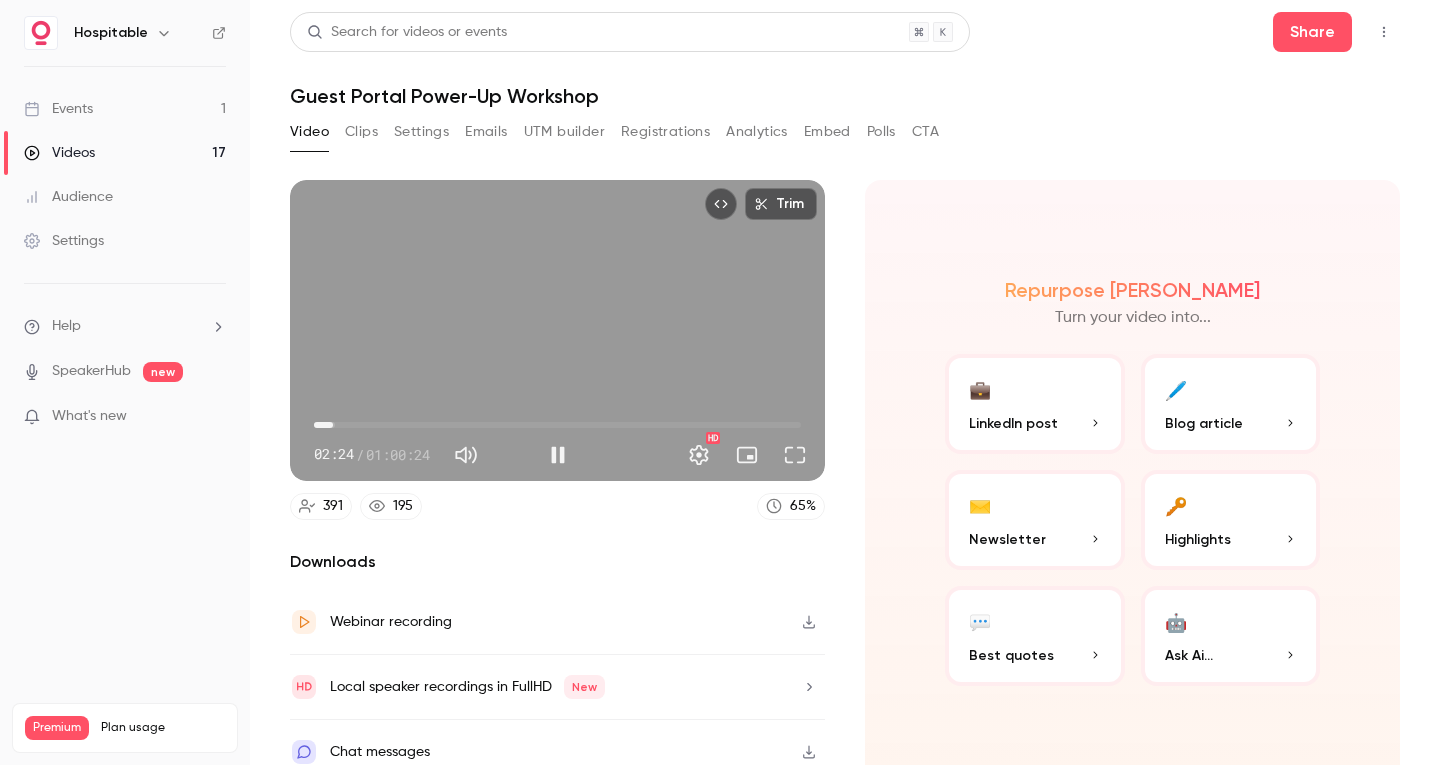 click on "02:24" at bounding box center (333, 425) 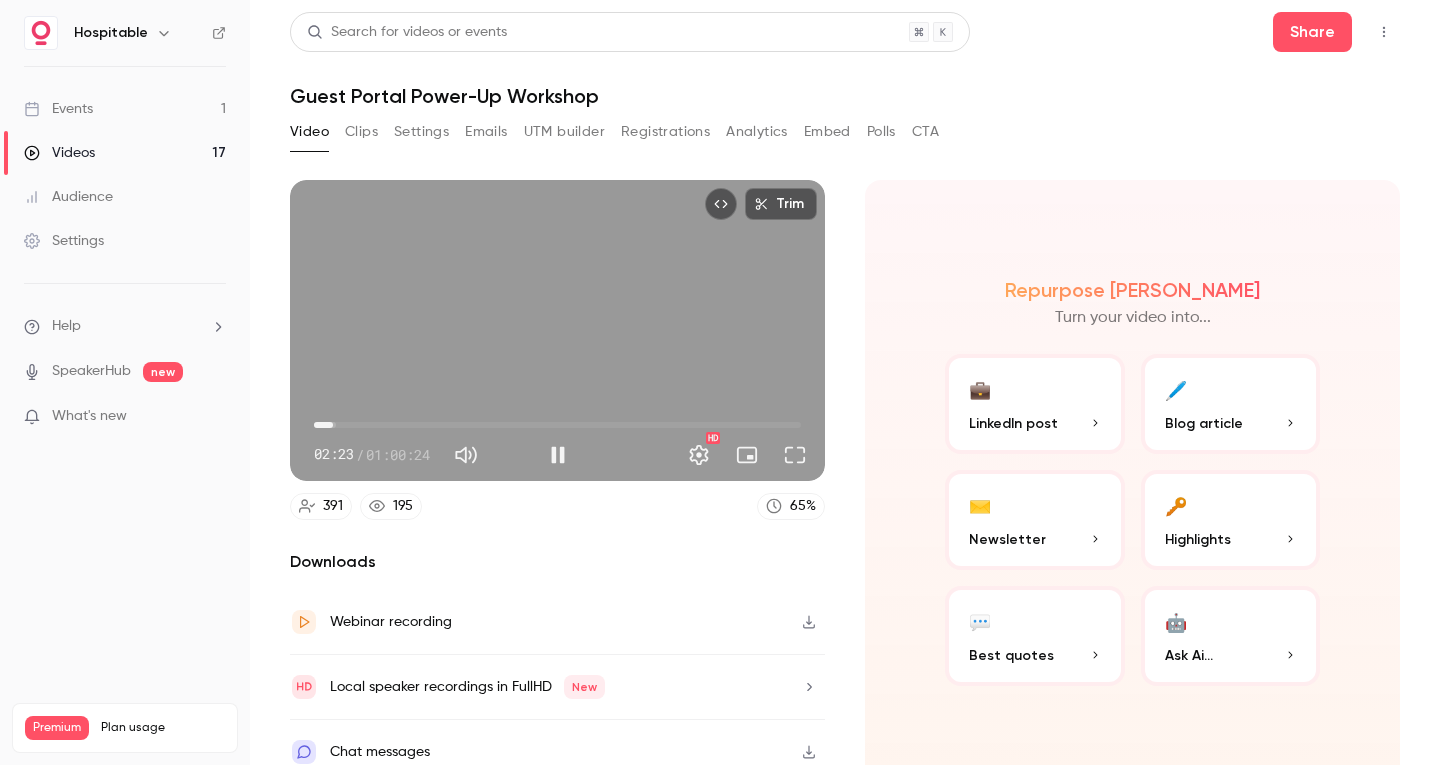 click on "02:23" at bounding box center [333, 425] 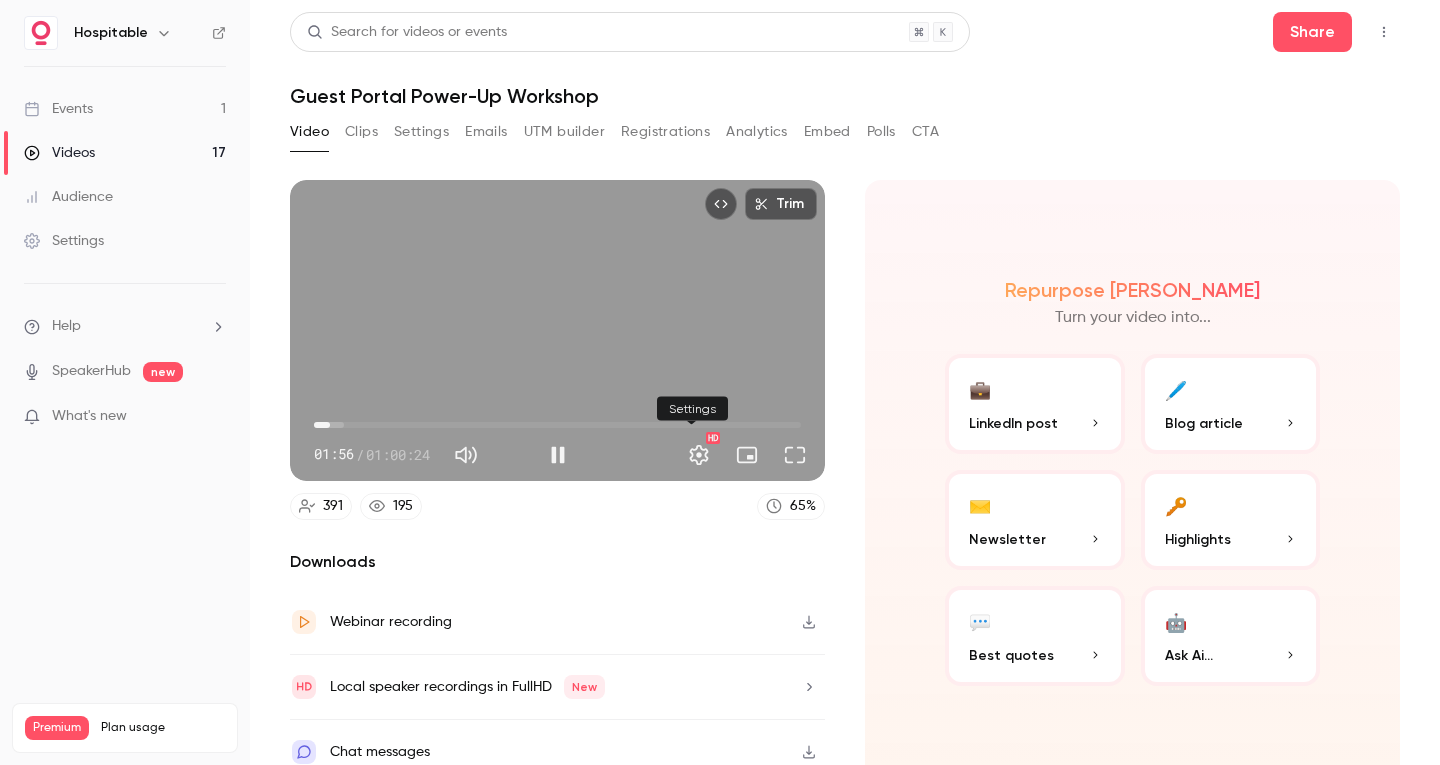 click at bounding box center [699, 455] 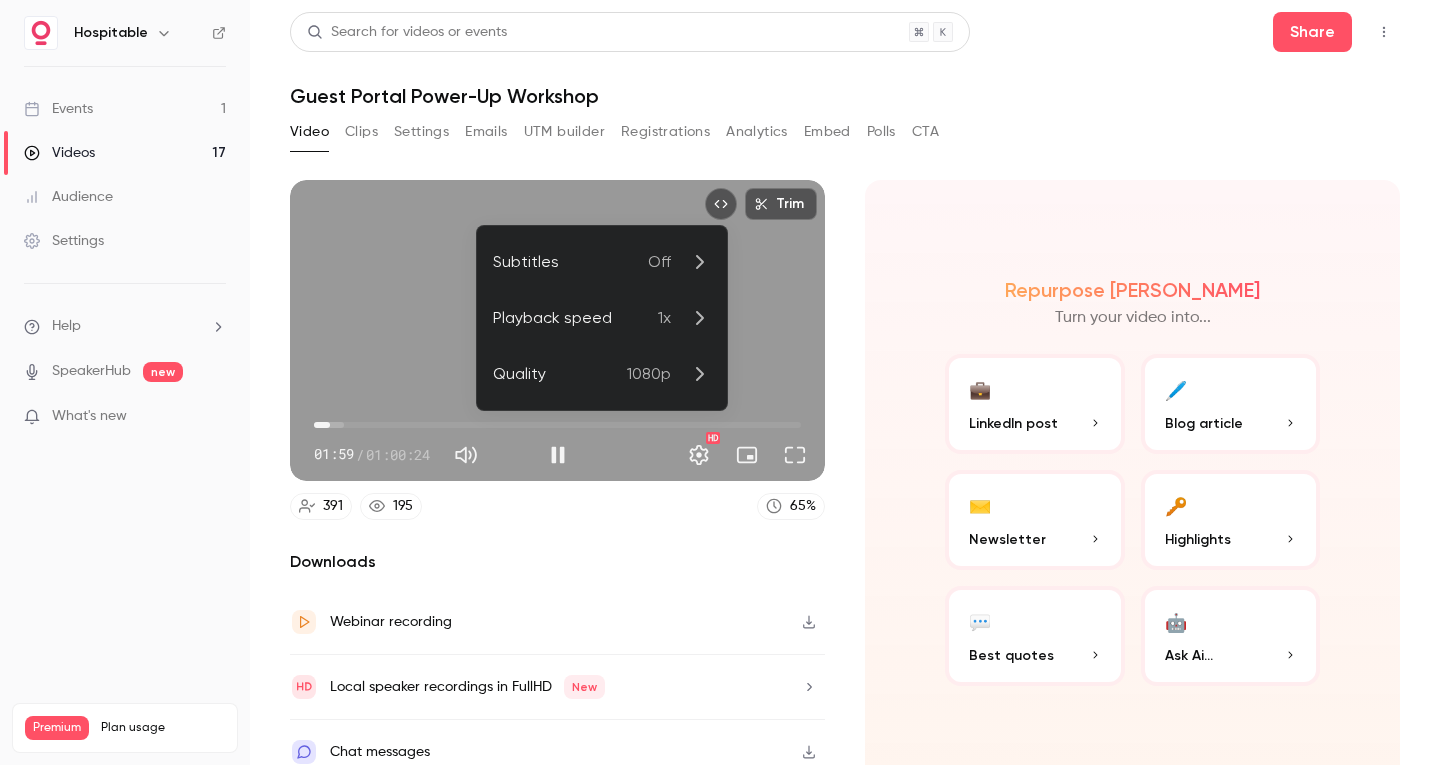 click 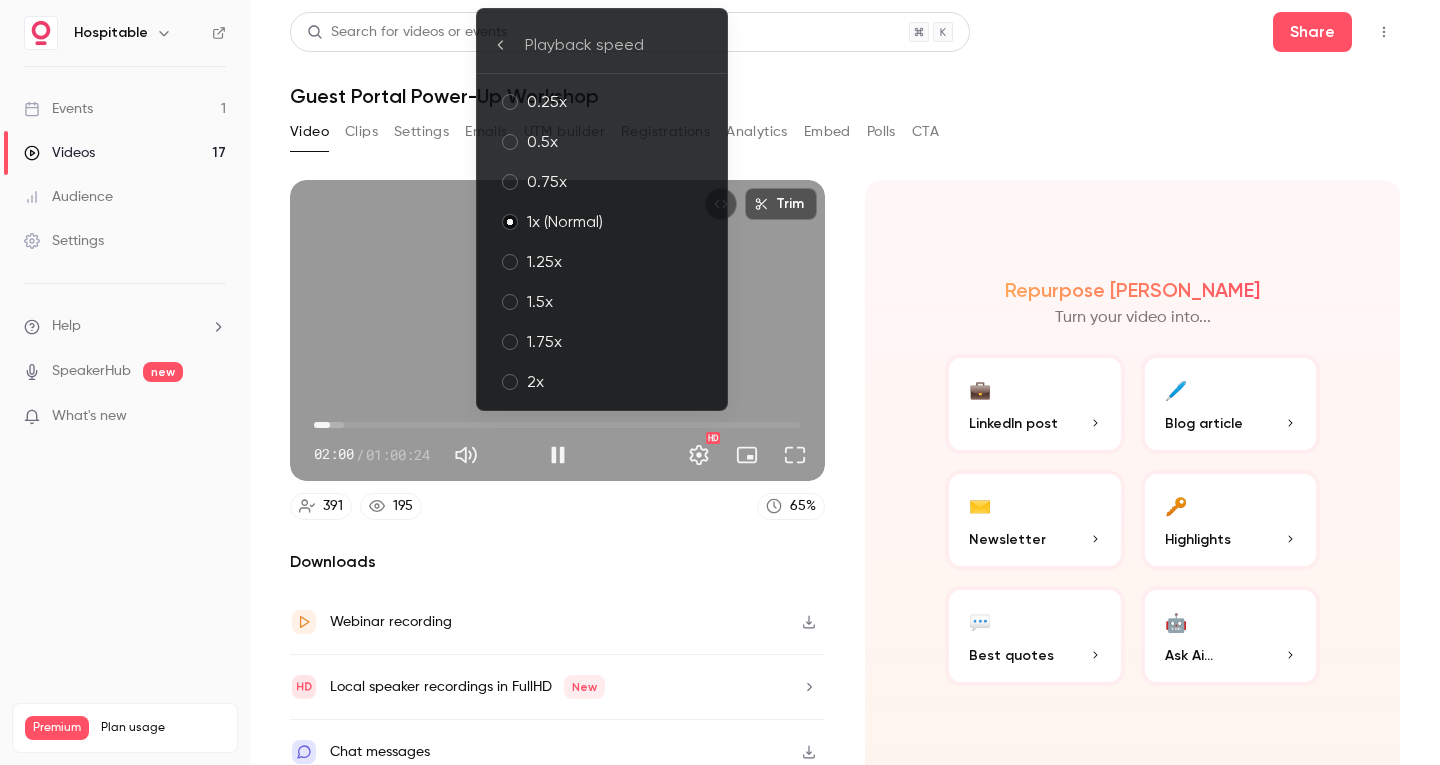 click on "1.5x" at bounding box center (619, 302) 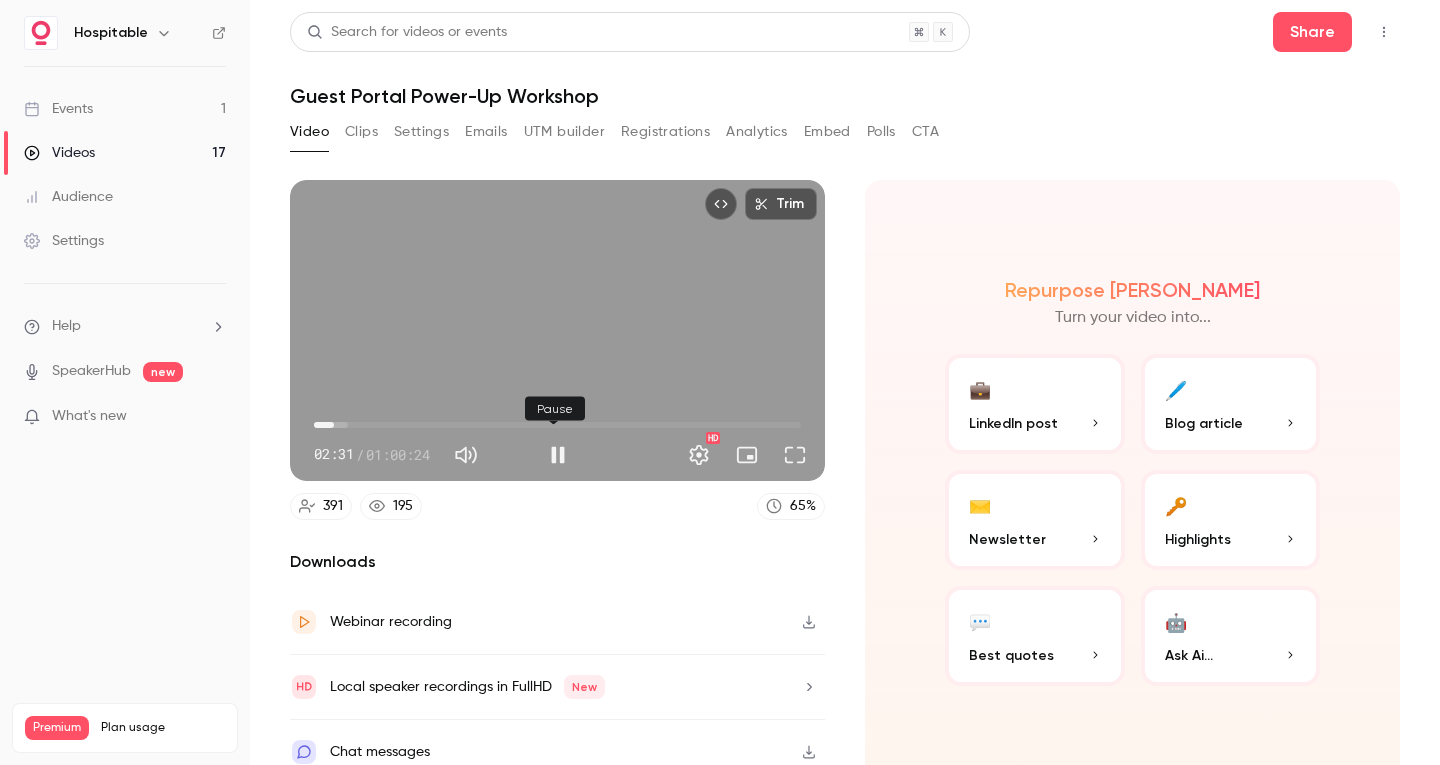 click at bounding box center [558, 455] 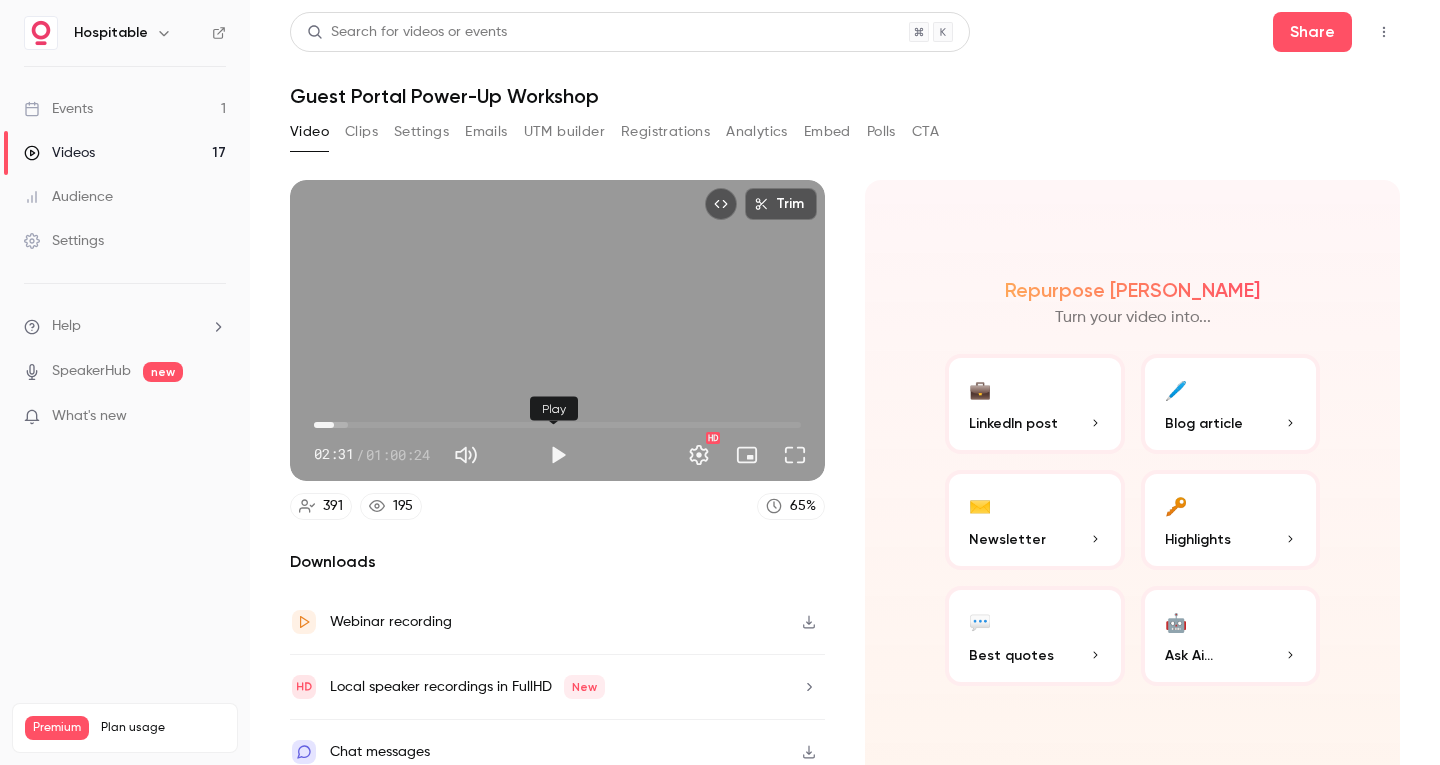 click at bounding box center [558, 455] 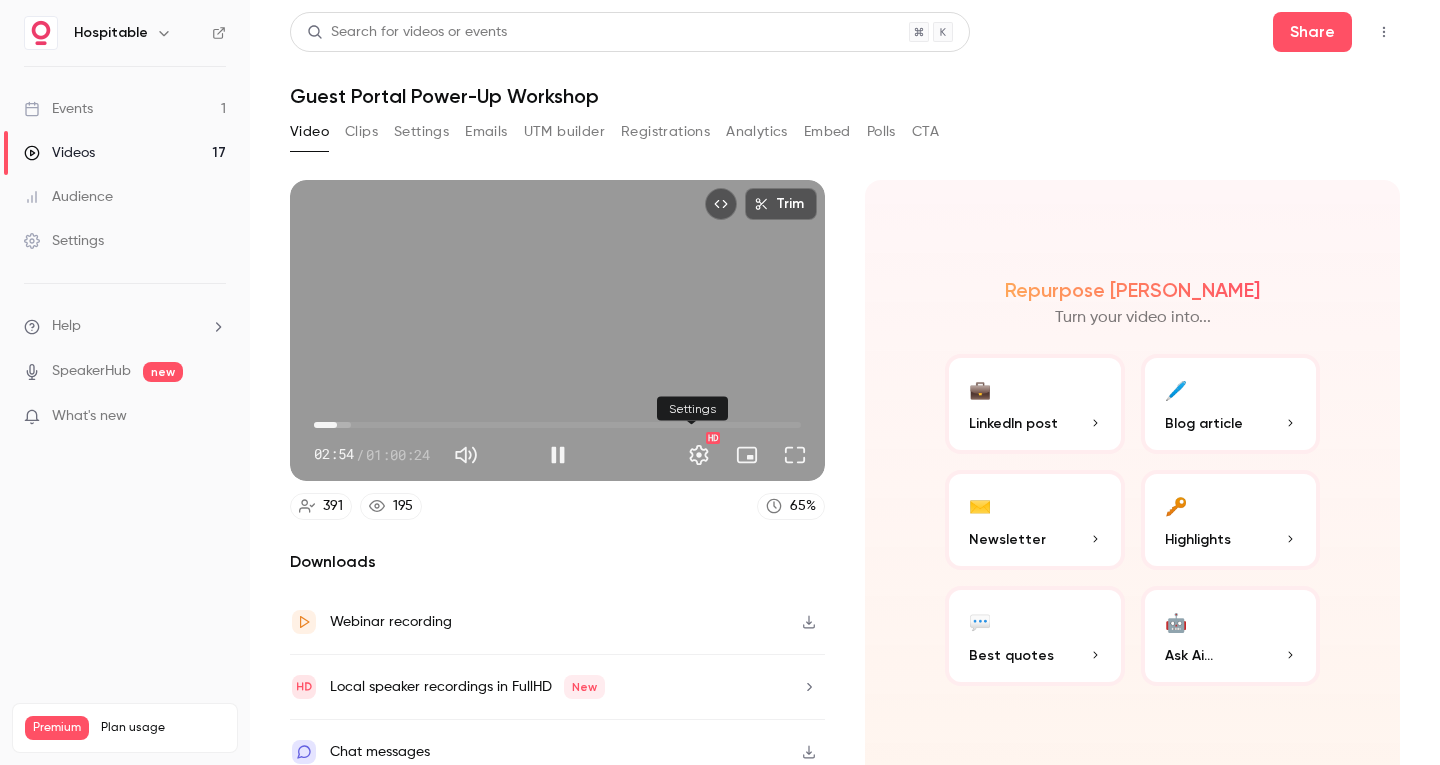 click at bounding box center (699, 455) 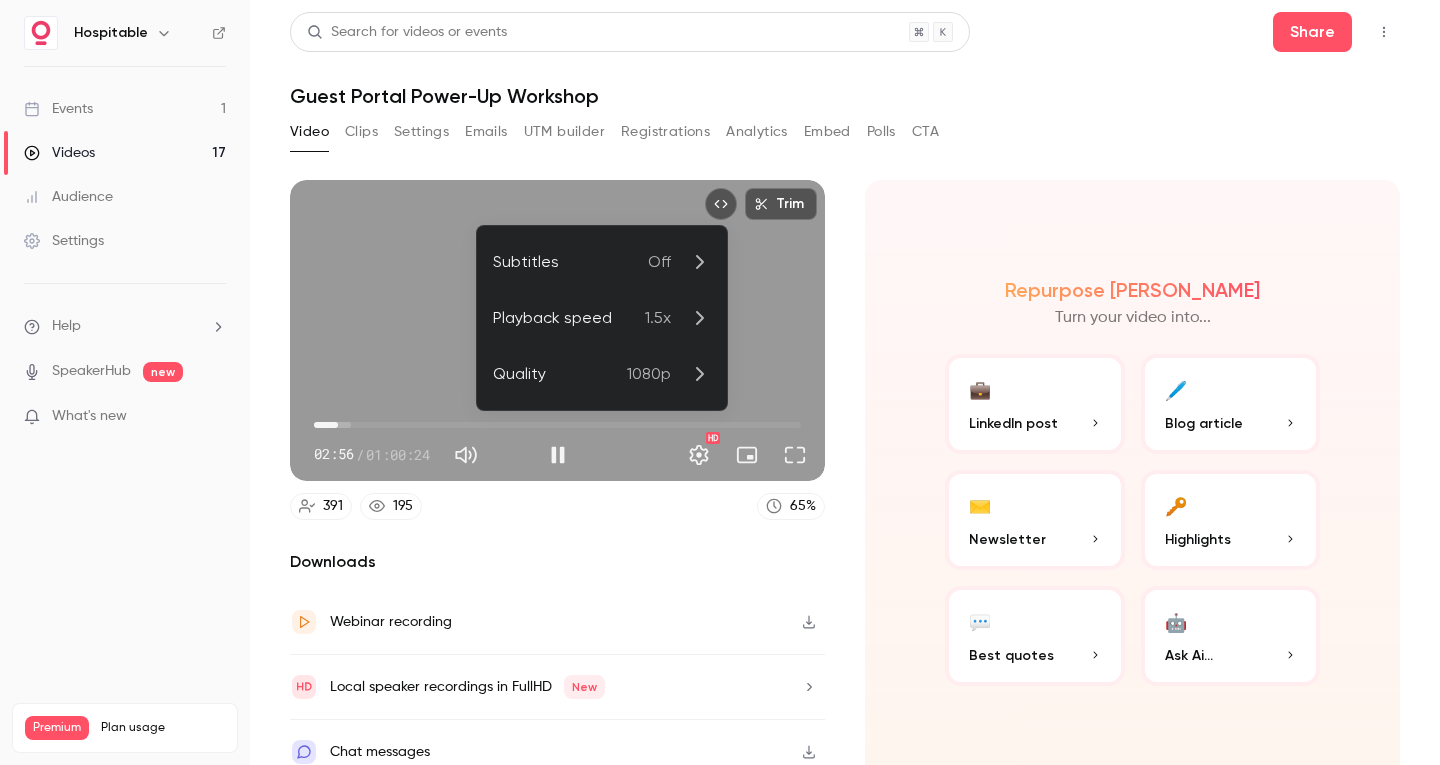 click 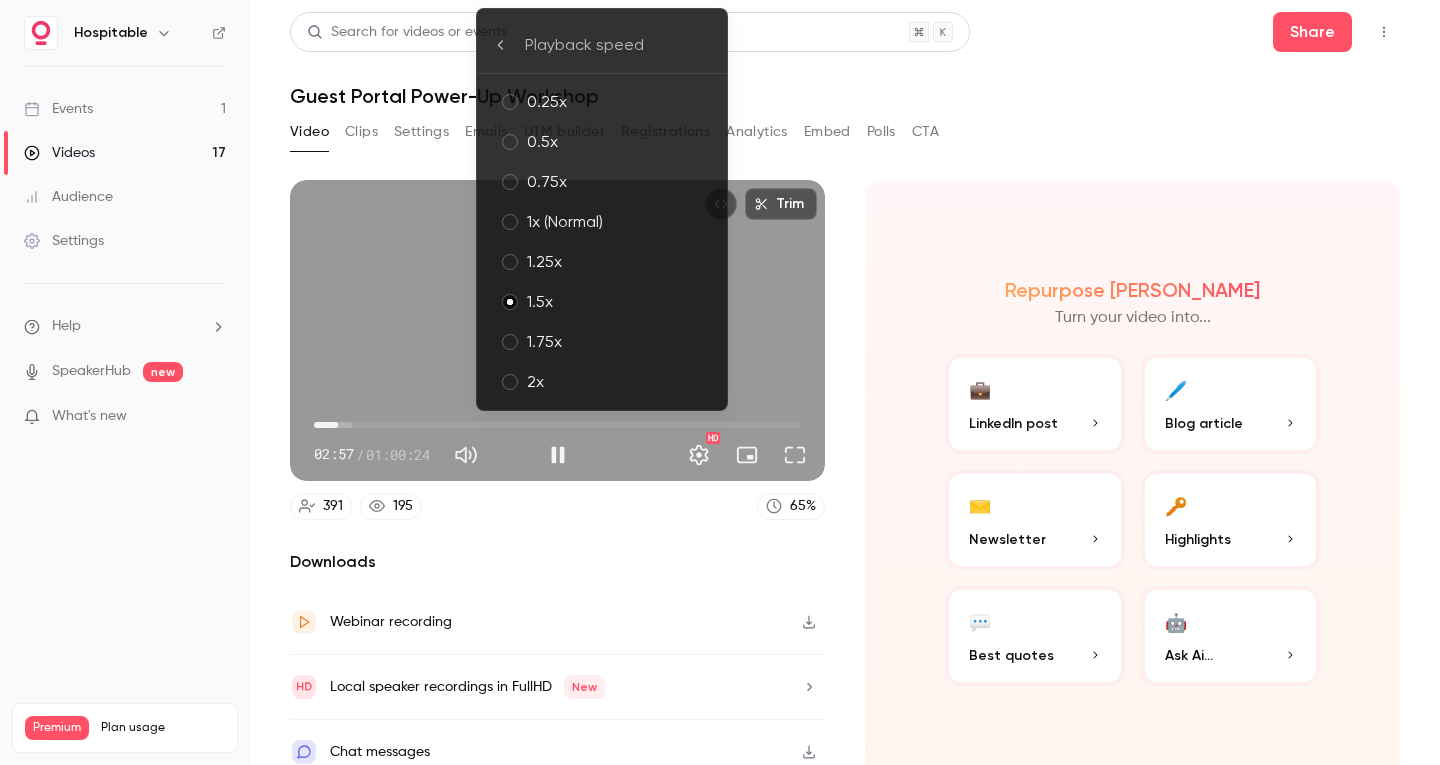 click on "1.75x" at bounding box center [602, 342] 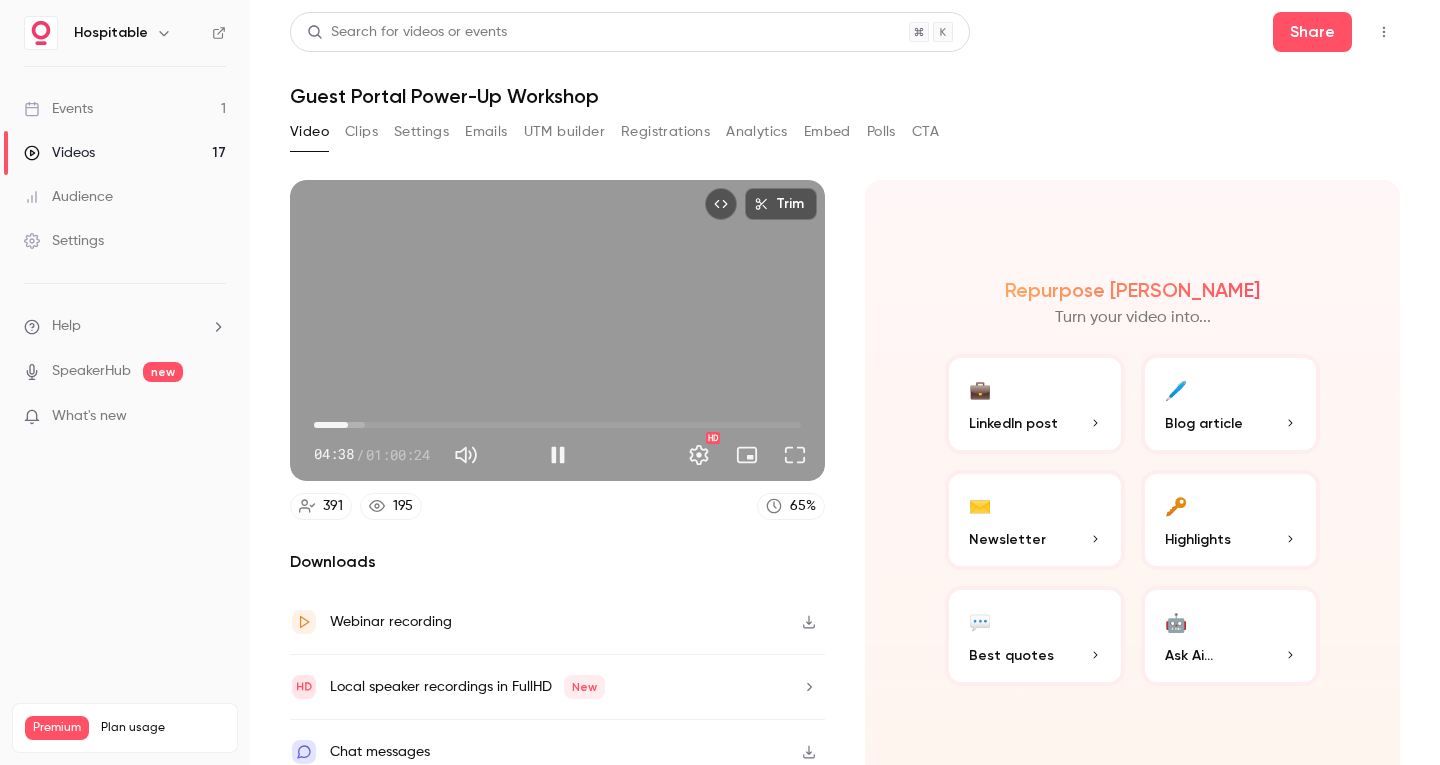 click on "04:09" at bounding box center (348, 425) 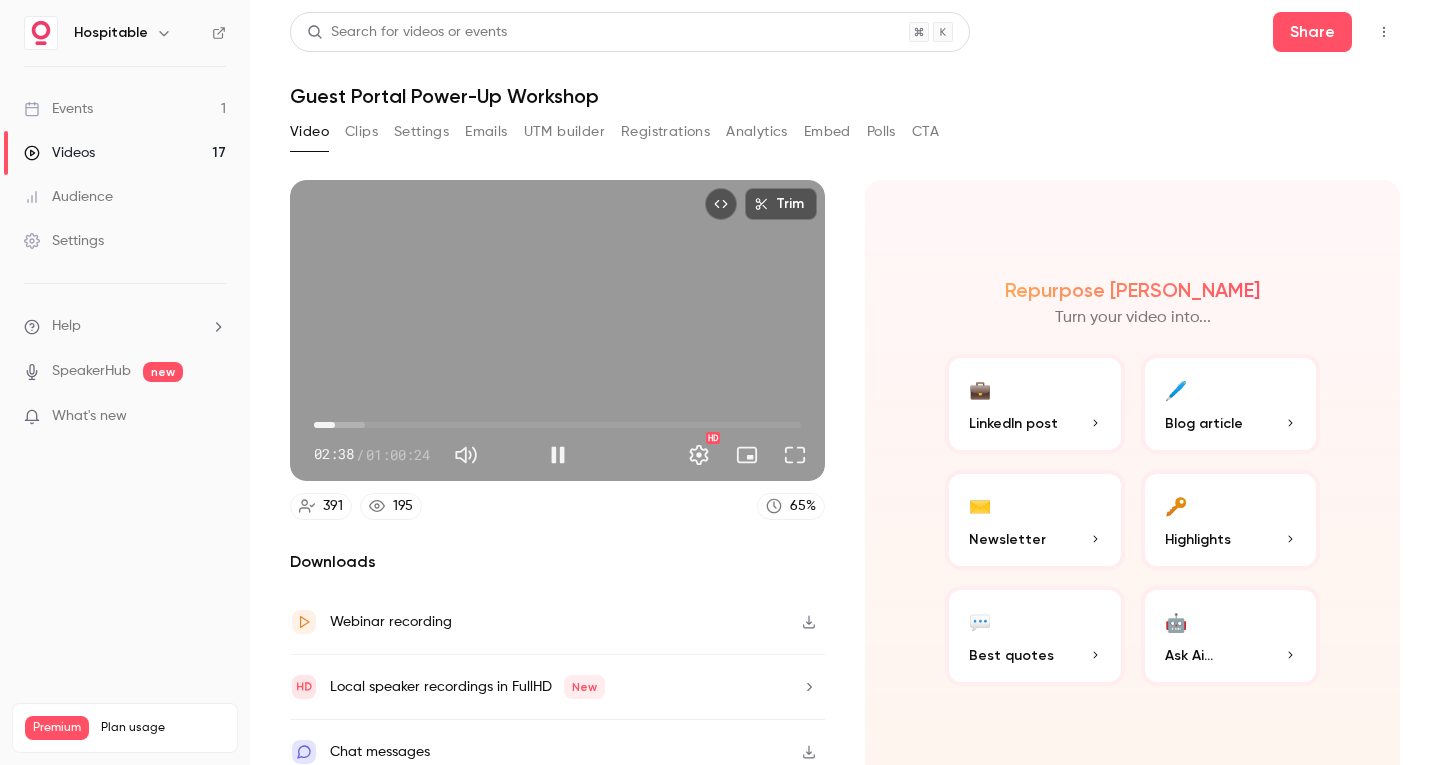 click on "02:38" at bounding box center [557, 425] 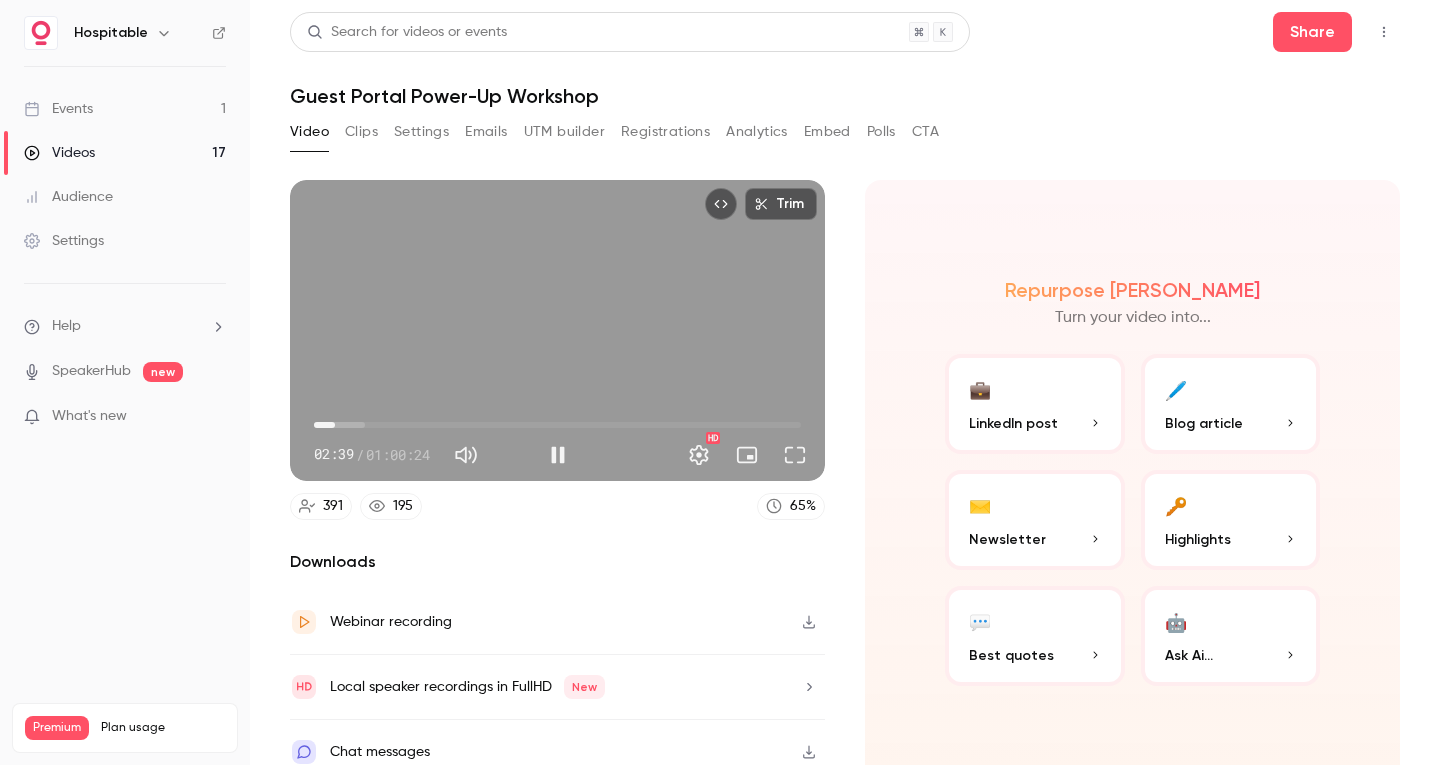 click on "02:39" at bounding box center (557, 425) 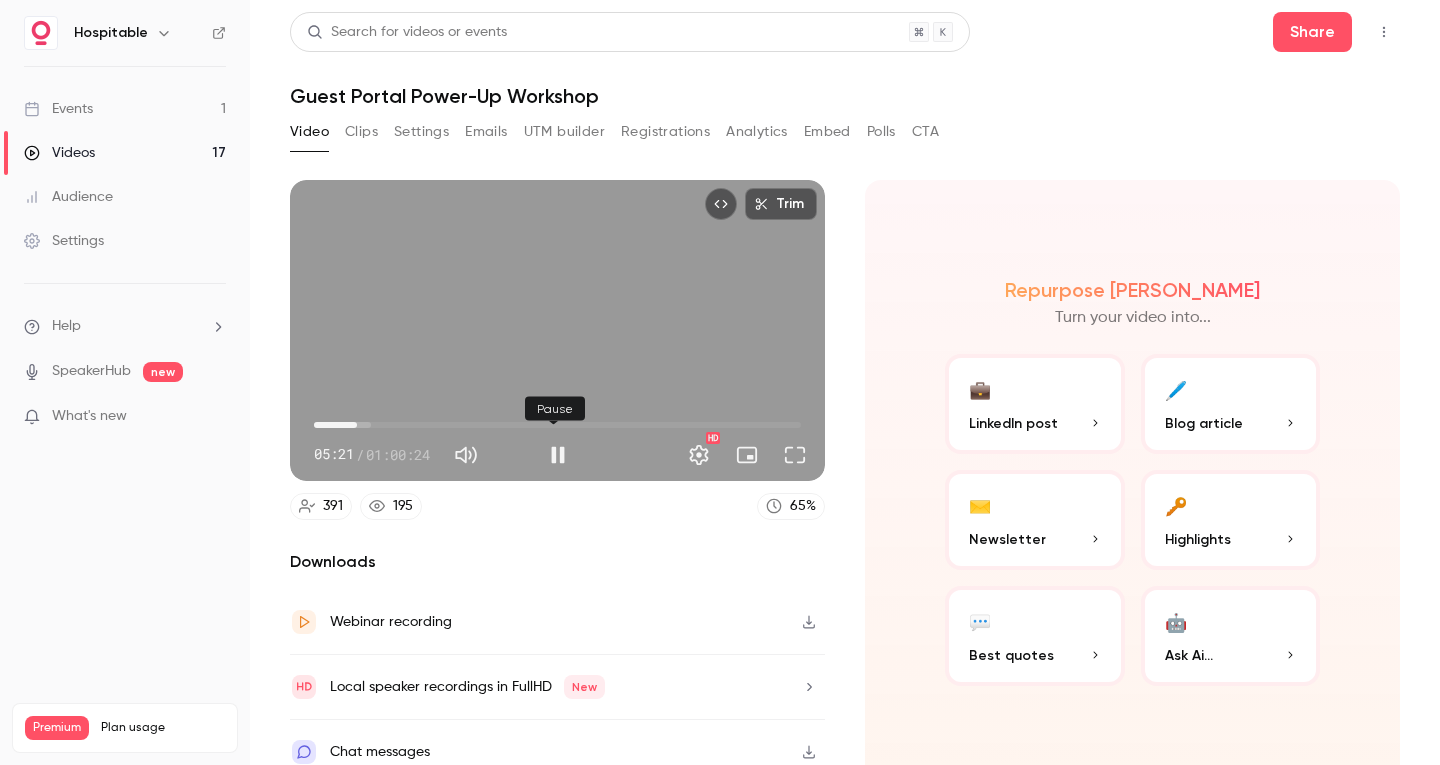 click at bounding box center (558, 455) 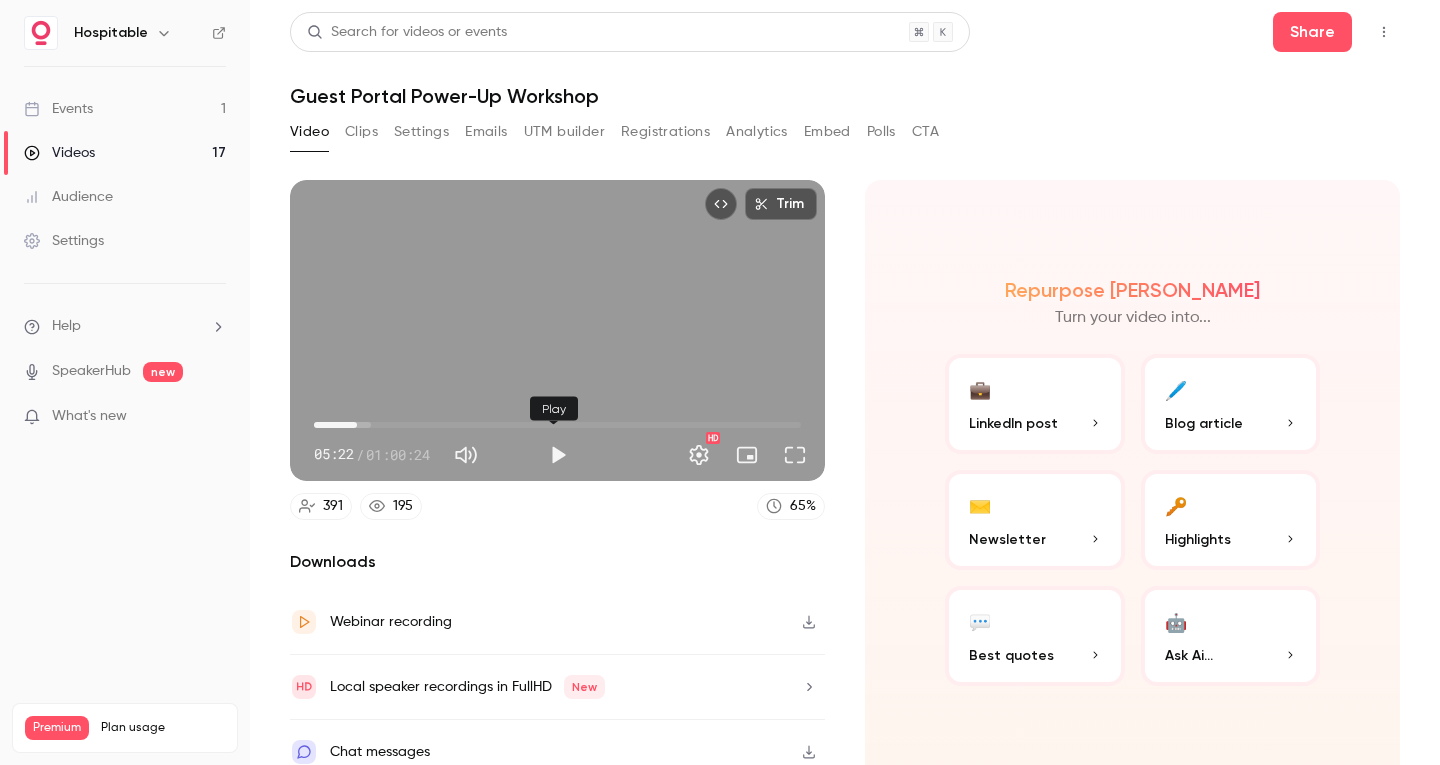 click at bounding box center (558, 455) 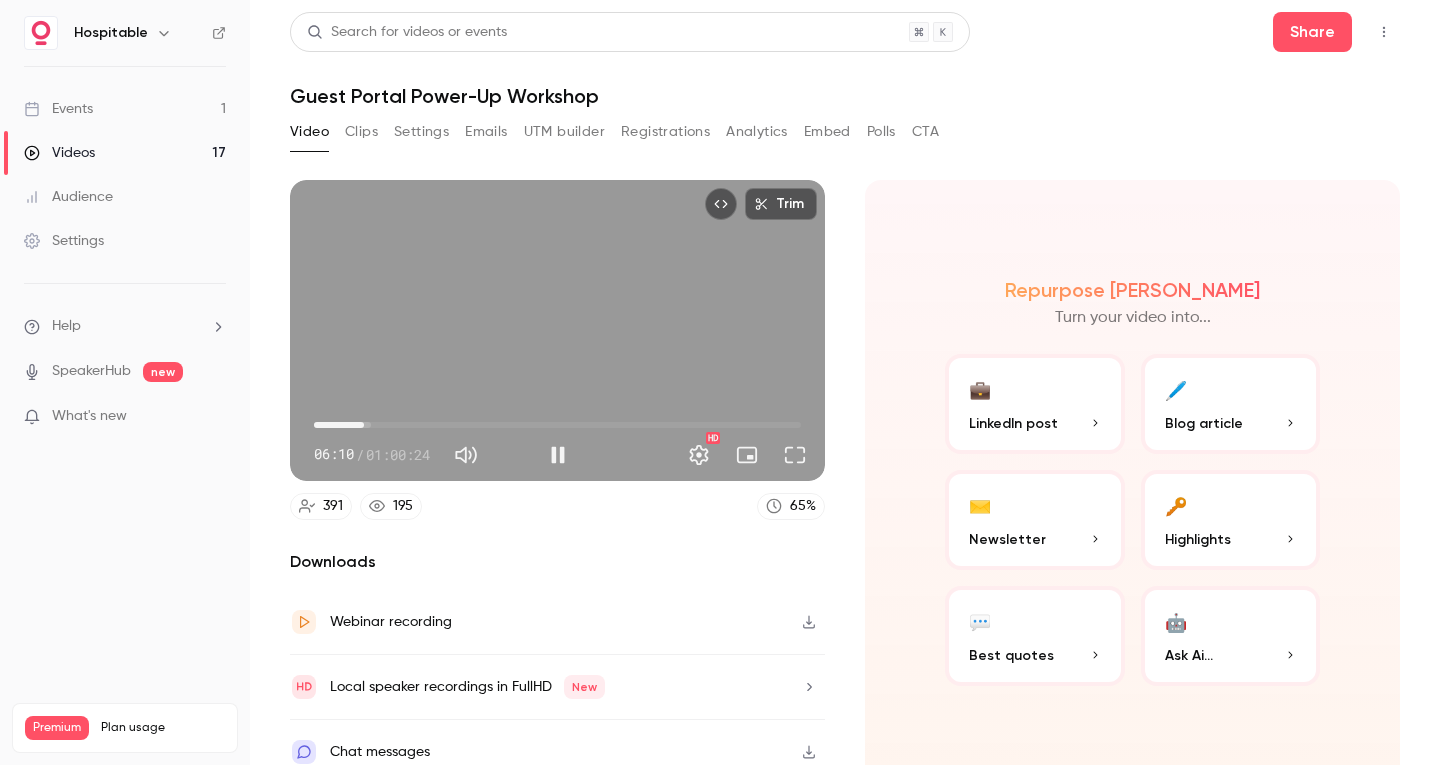click on "06:10" at bounding box center [364, 425] 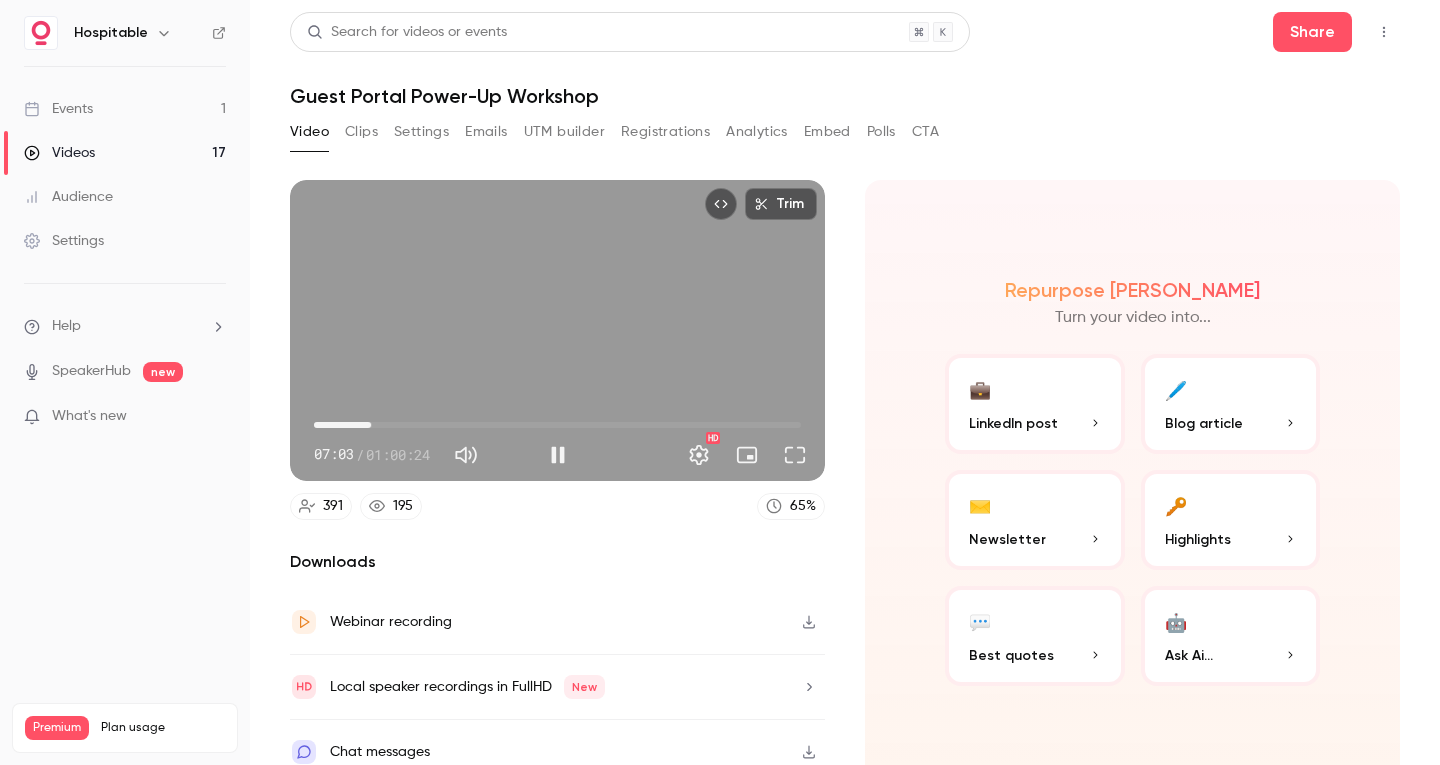 click on "07:03" at bounding box center (371, 425) 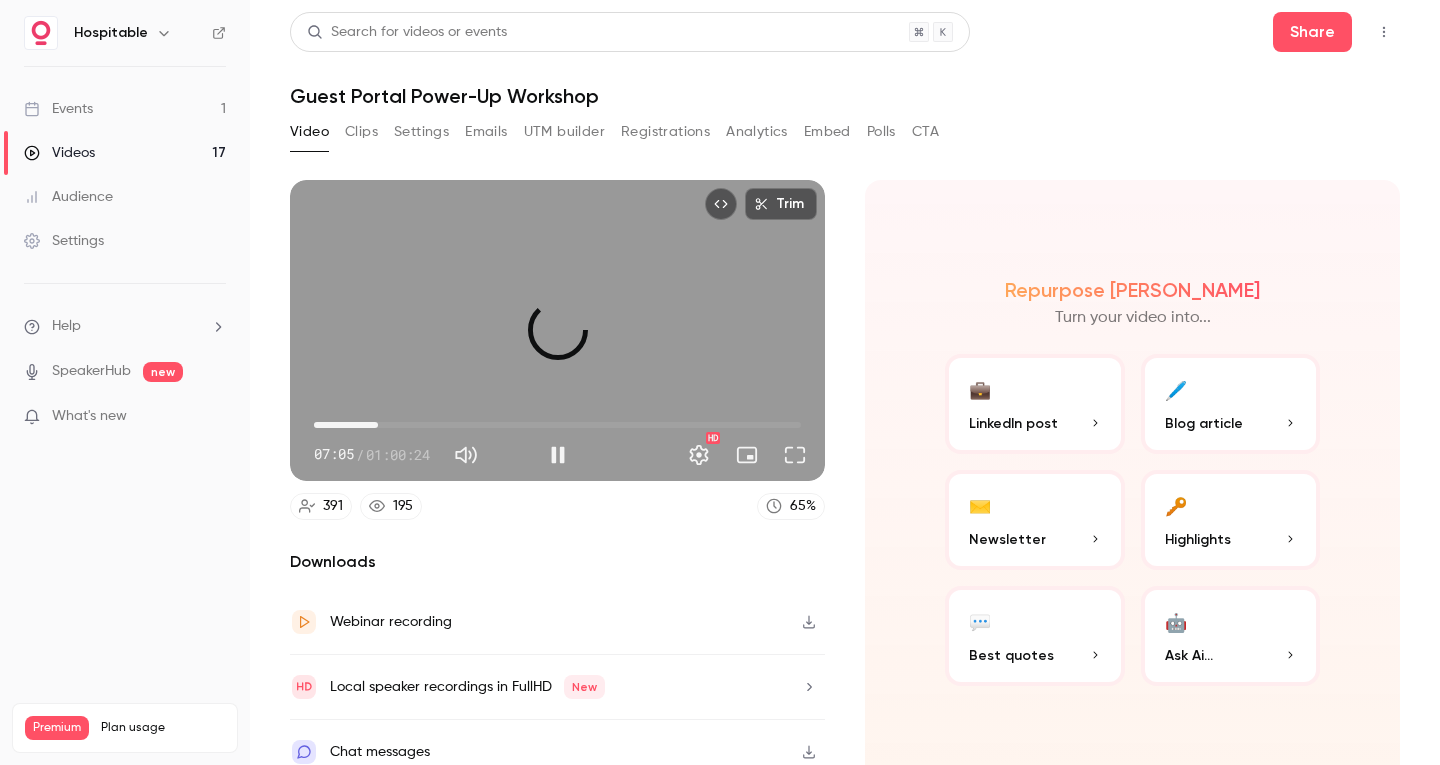 click on "07:56" at bounding box center (378, 425) 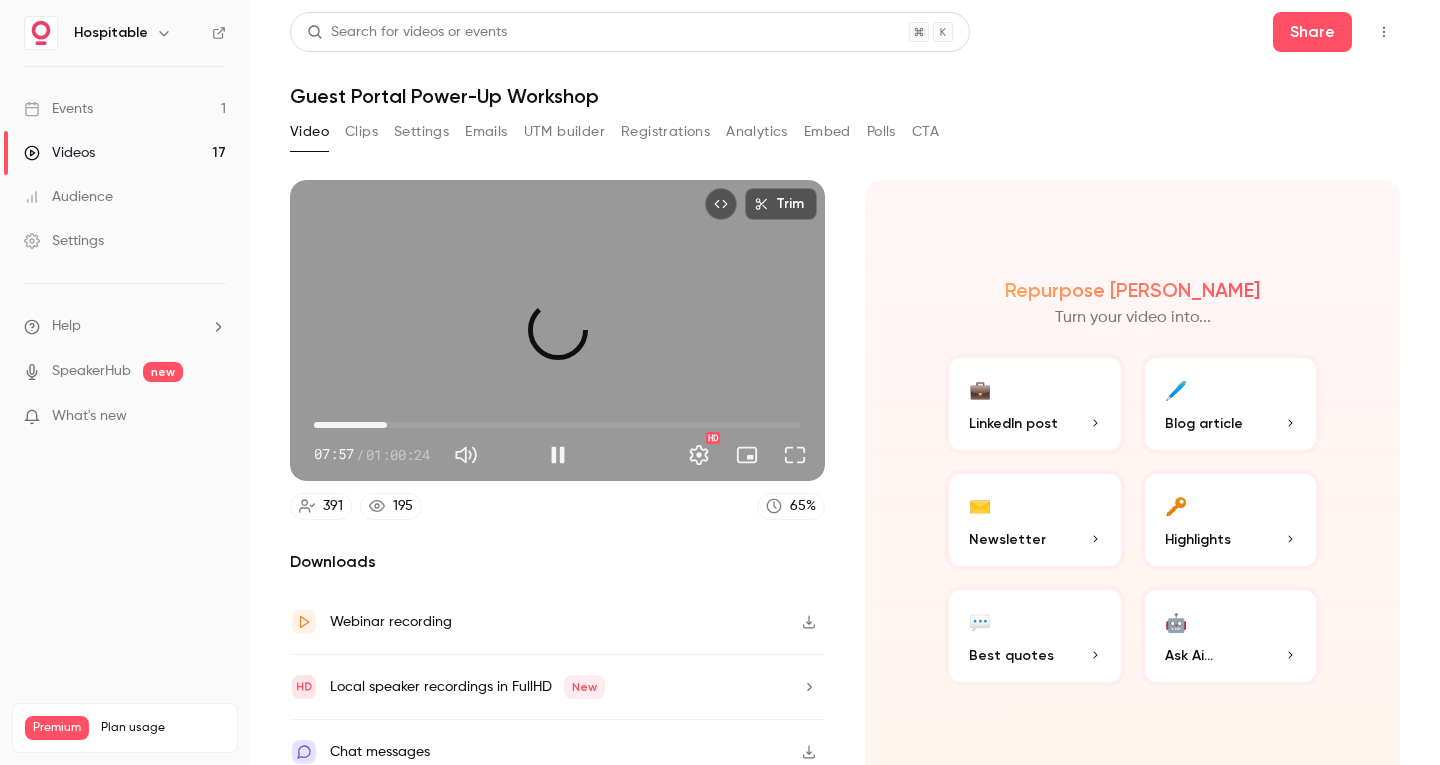 click on "09:04" at bounding box center (387, 425) 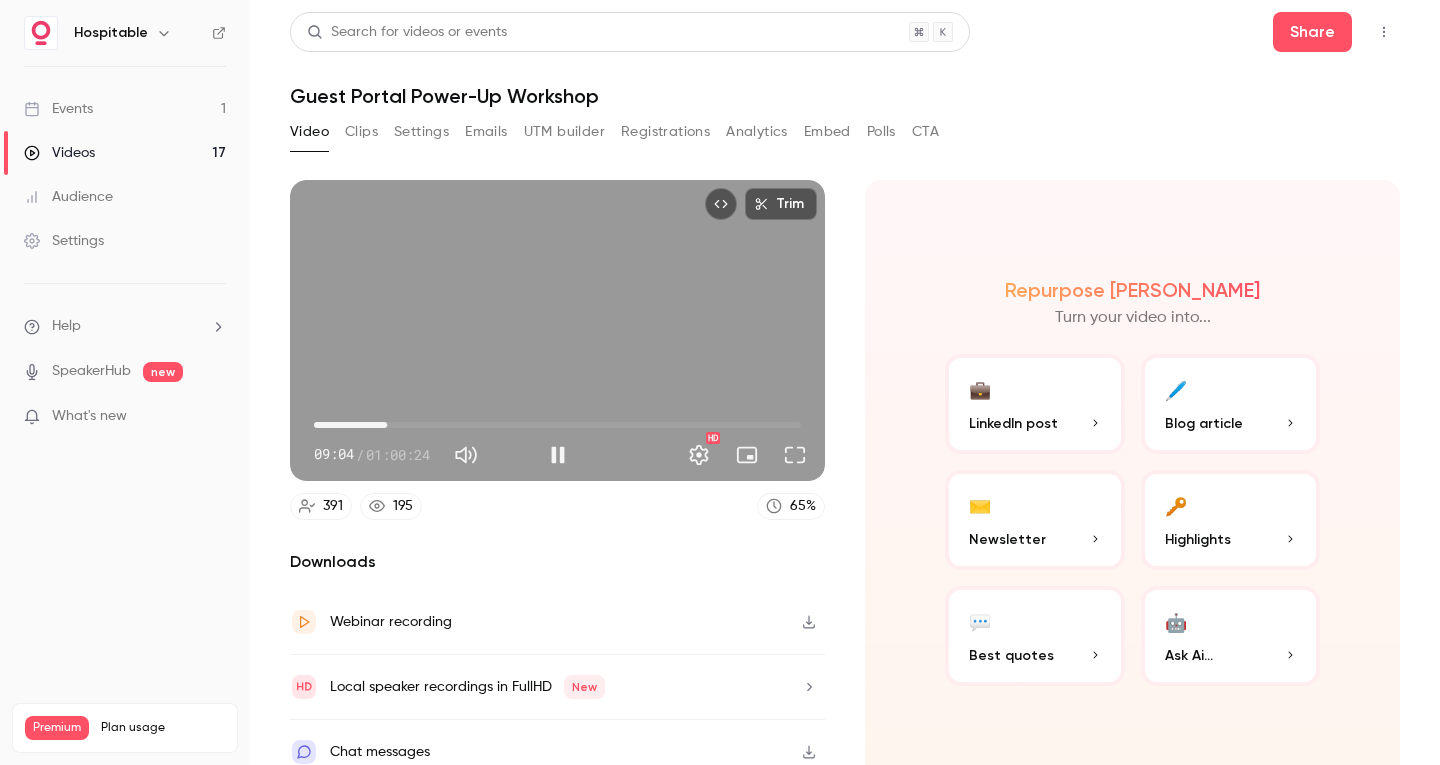 click on "09:04" at bounding box center [387, 425] 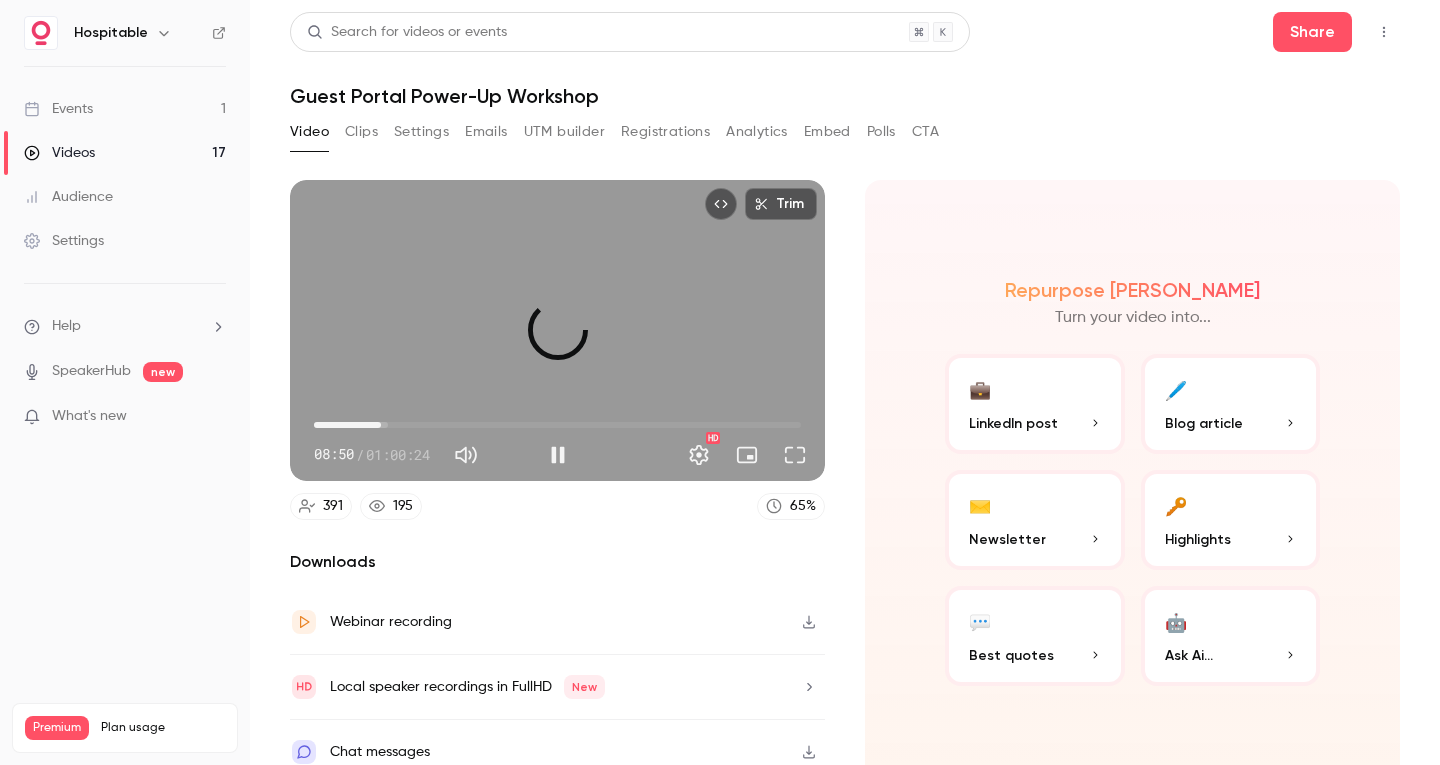 click on "08:18" at bounding box center (381, 425) 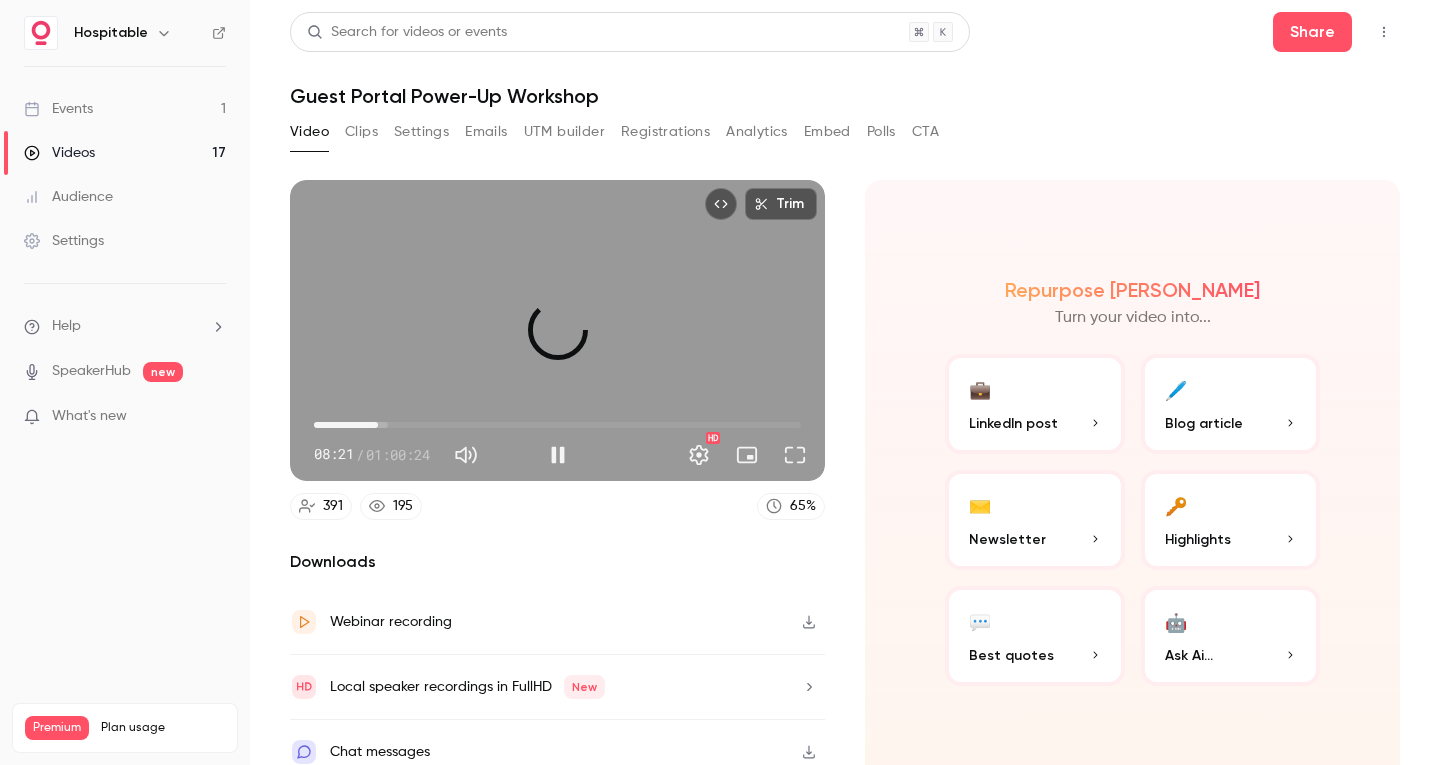 click on "07:56" at bounding box center (378, 425) 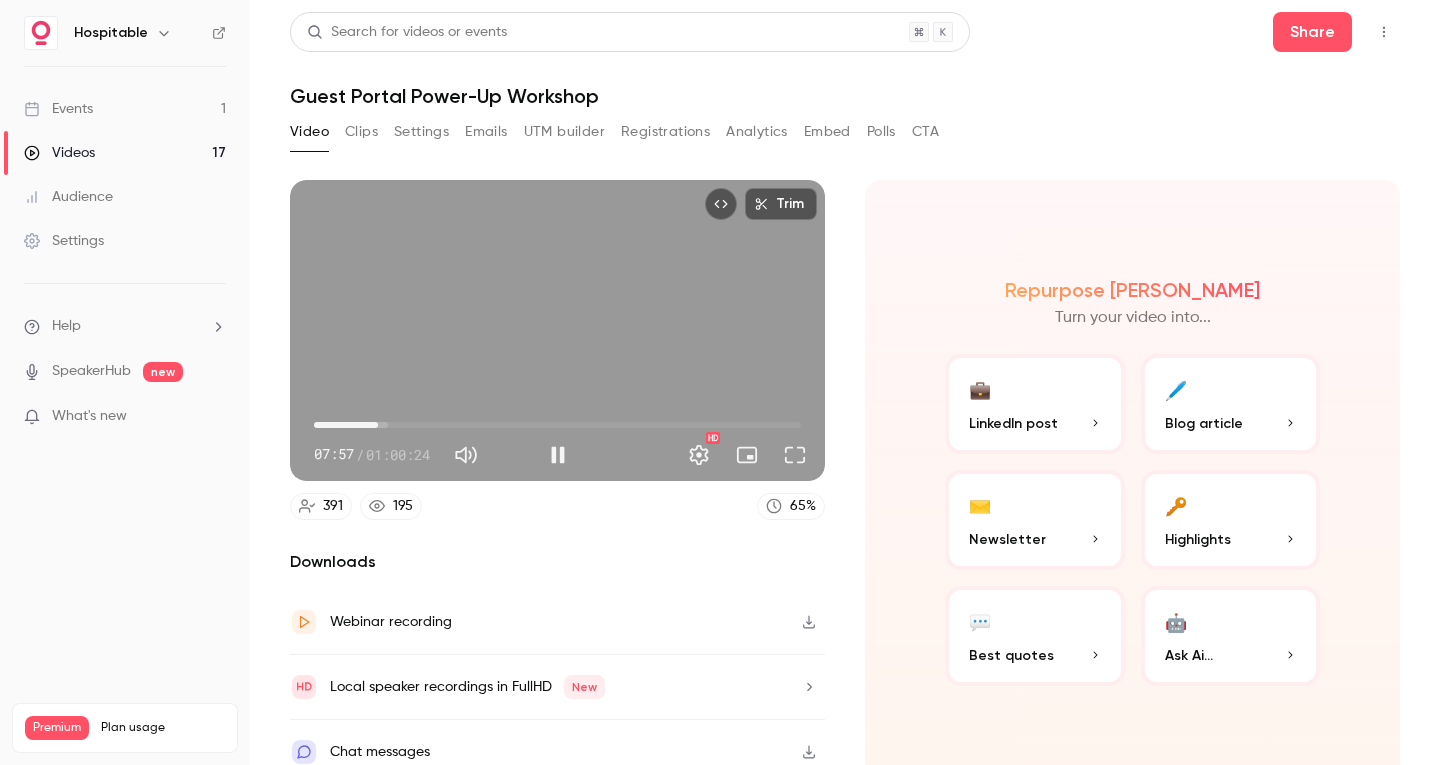 click on "07:57" at bounding box center (378, 425) 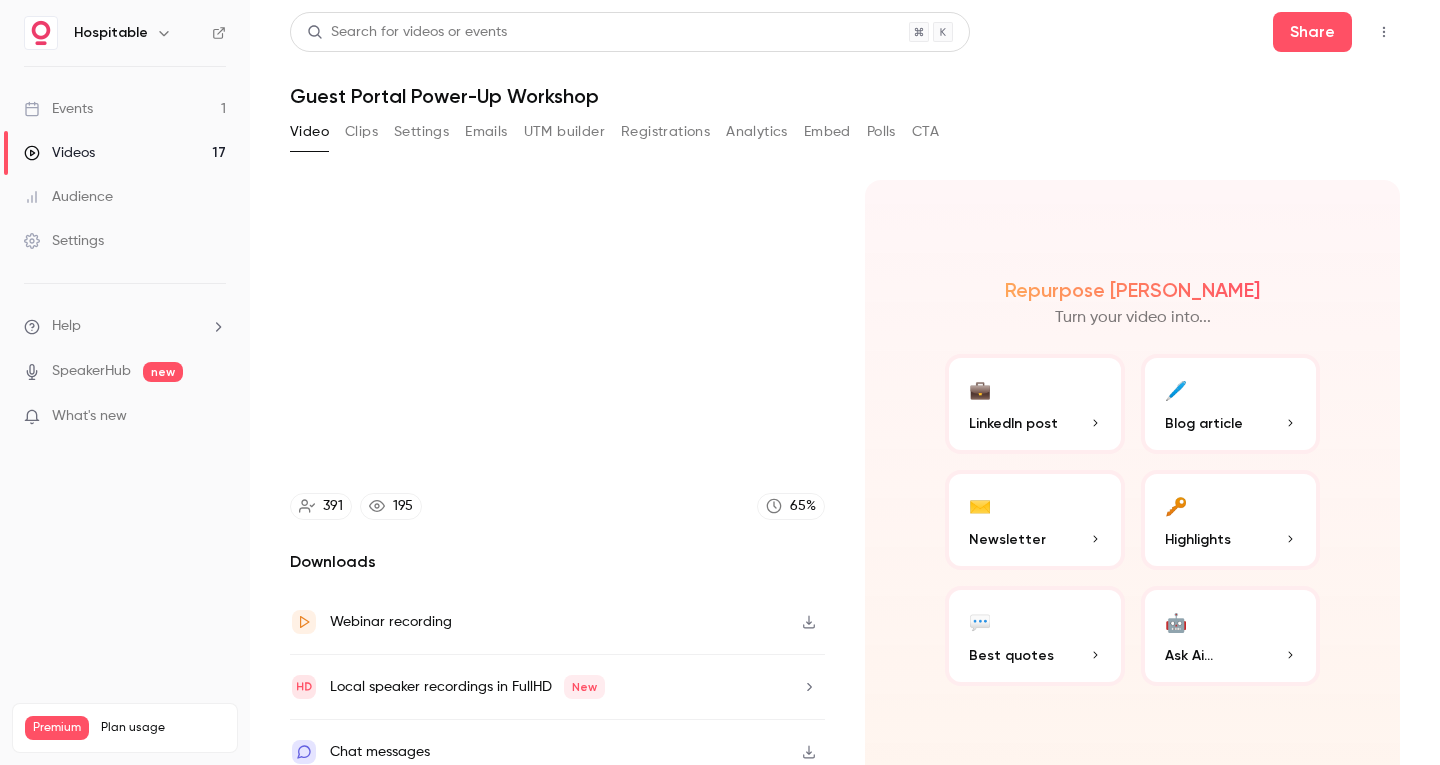 click at bounding box center (557, 330) 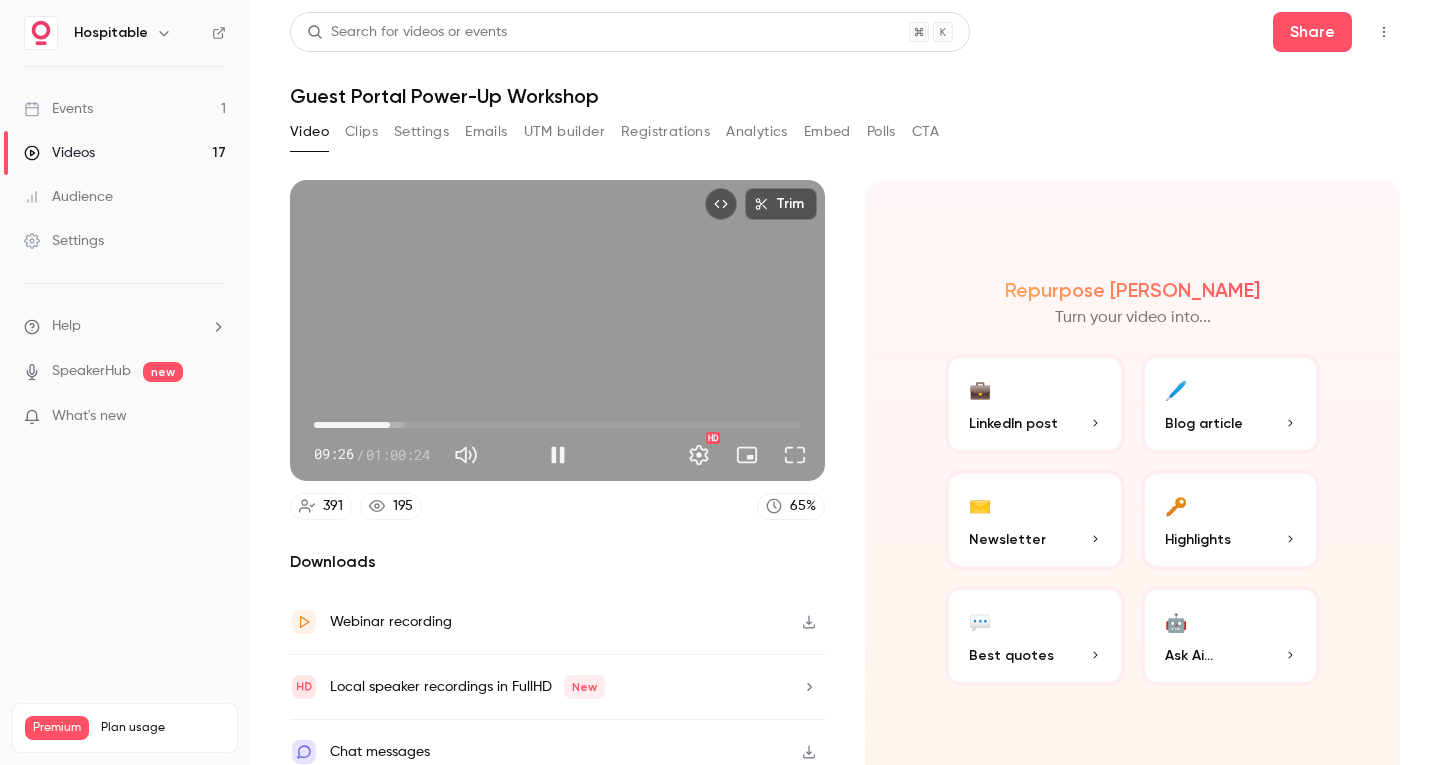 click on "09:26" at bounding box center [390, 425] 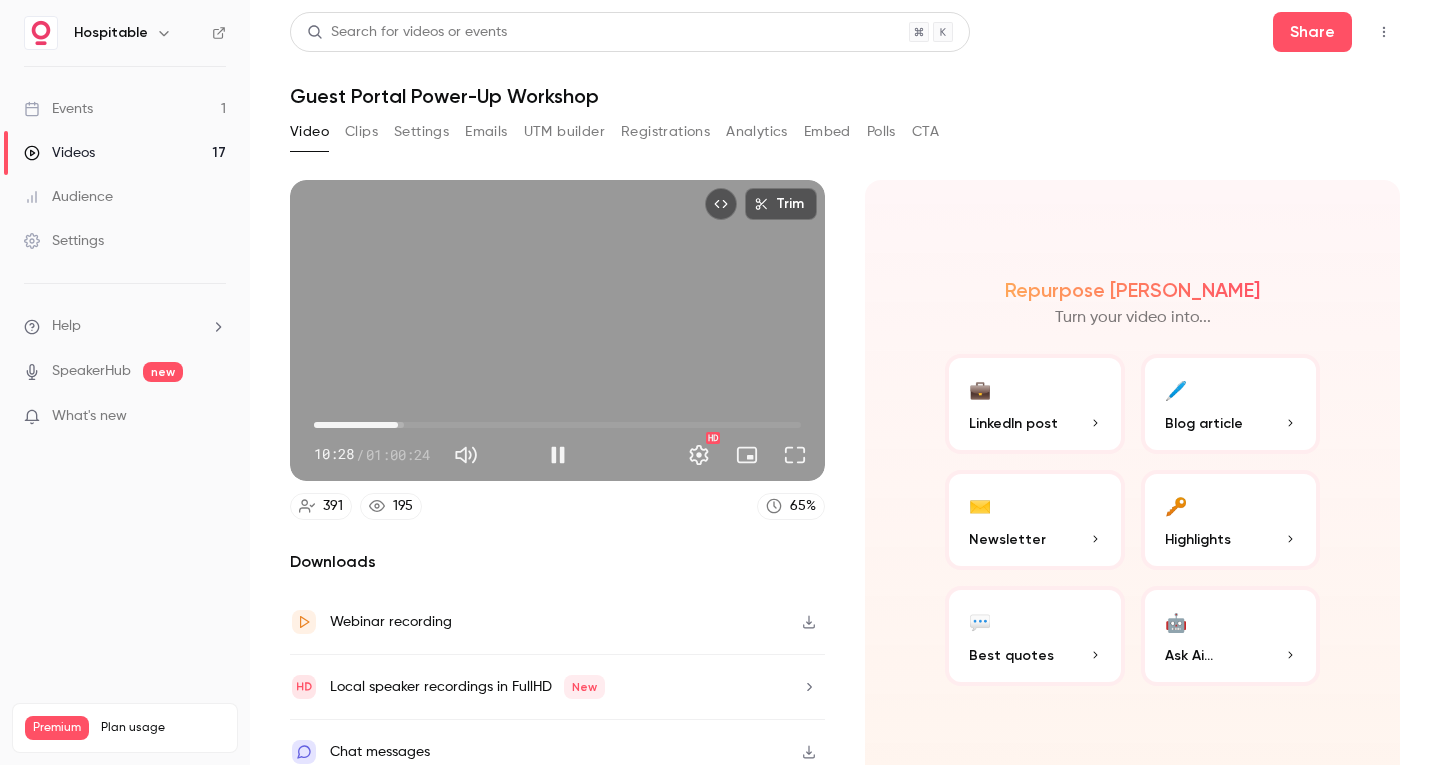 click on "10:28" at bounding box center [398, 425] 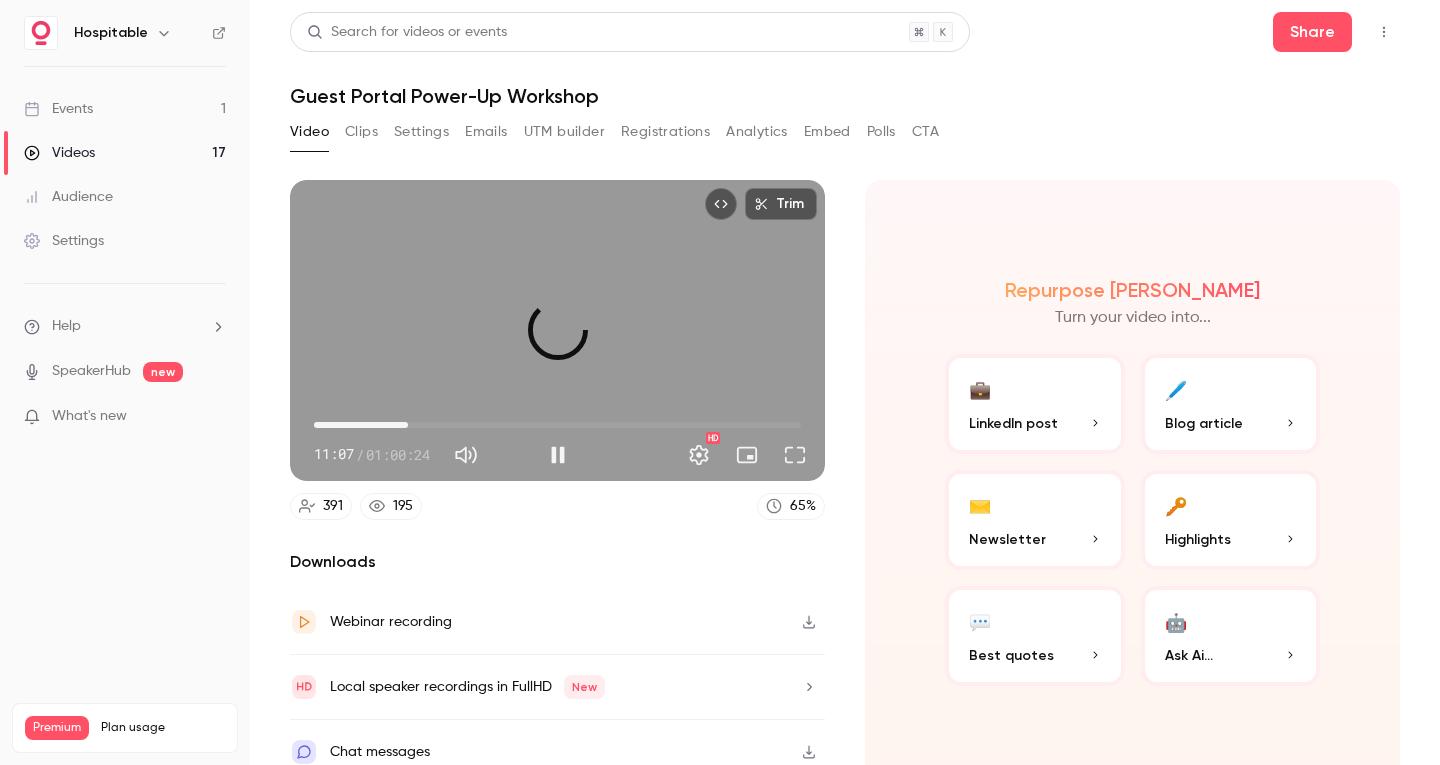 click on "11:43" at bounding box center (408, 425) 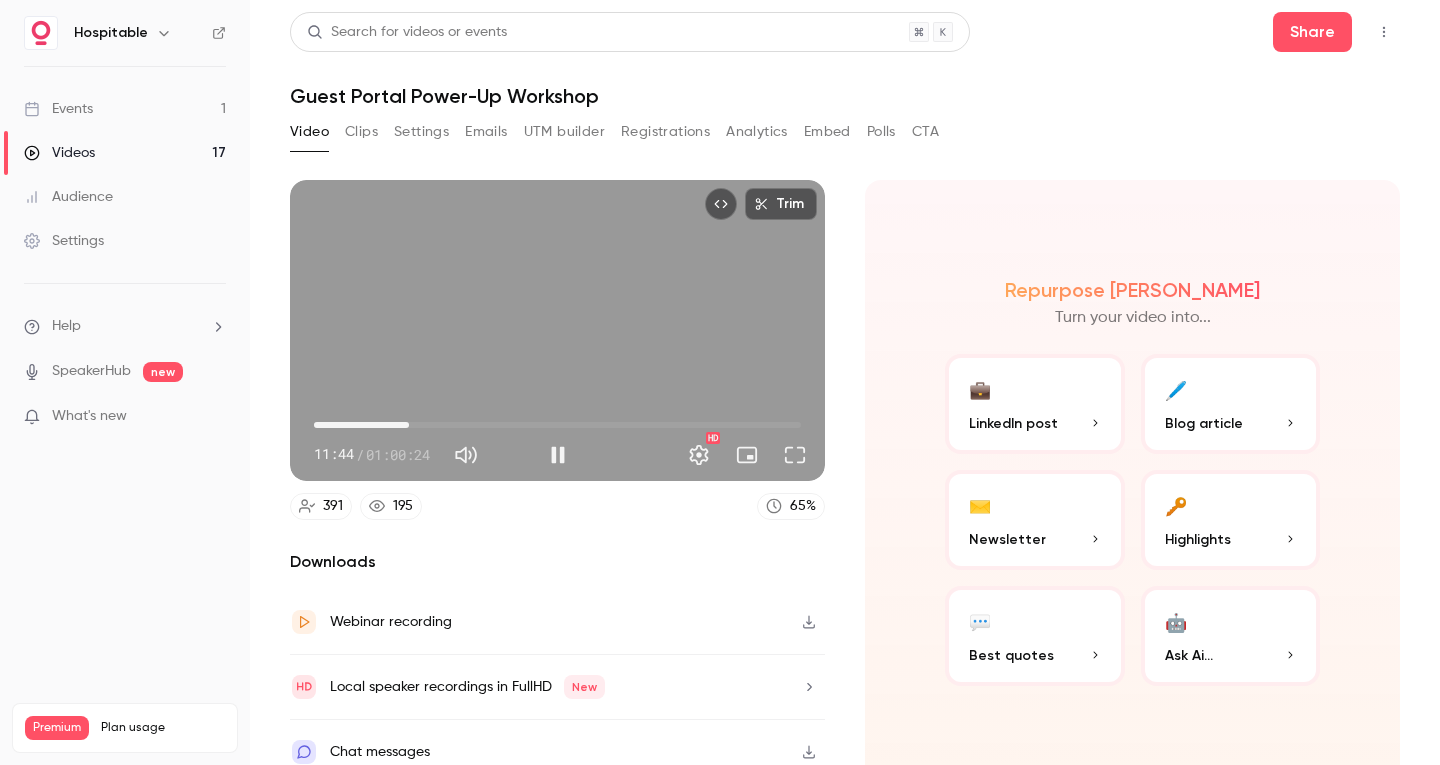 click at bounding box center [558, 455] 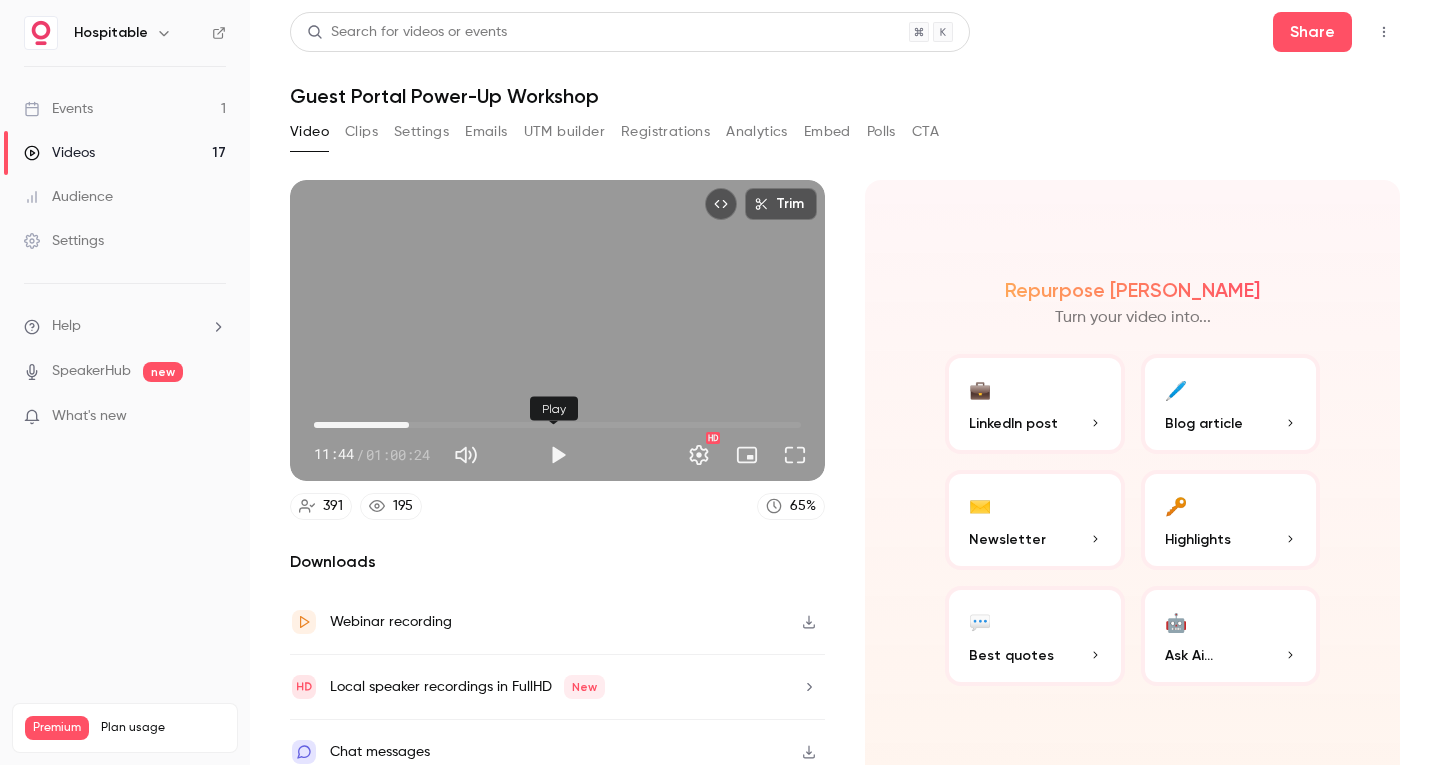 type on "*****" 